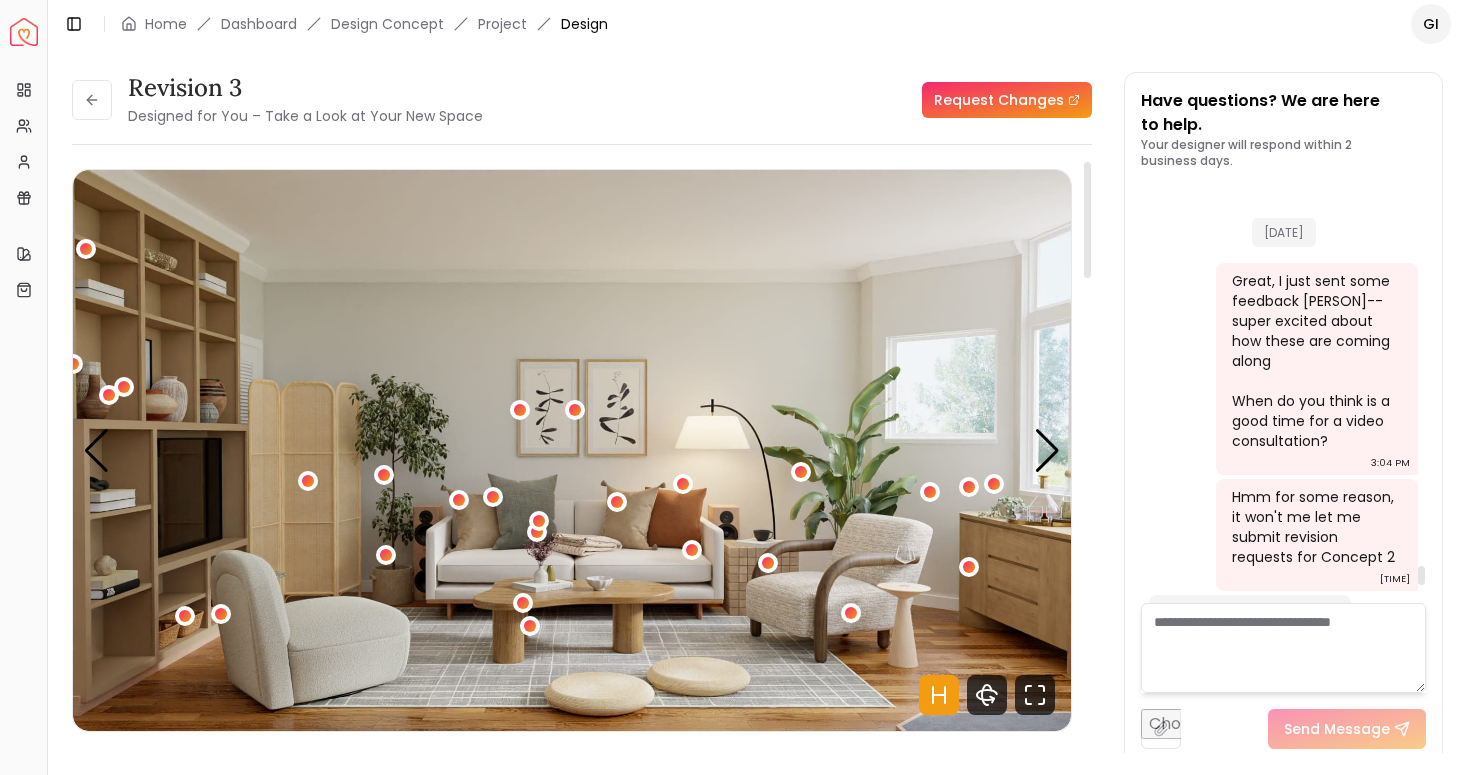 scroll, scrollTop: 0, scrollLeft: 0, axis: both 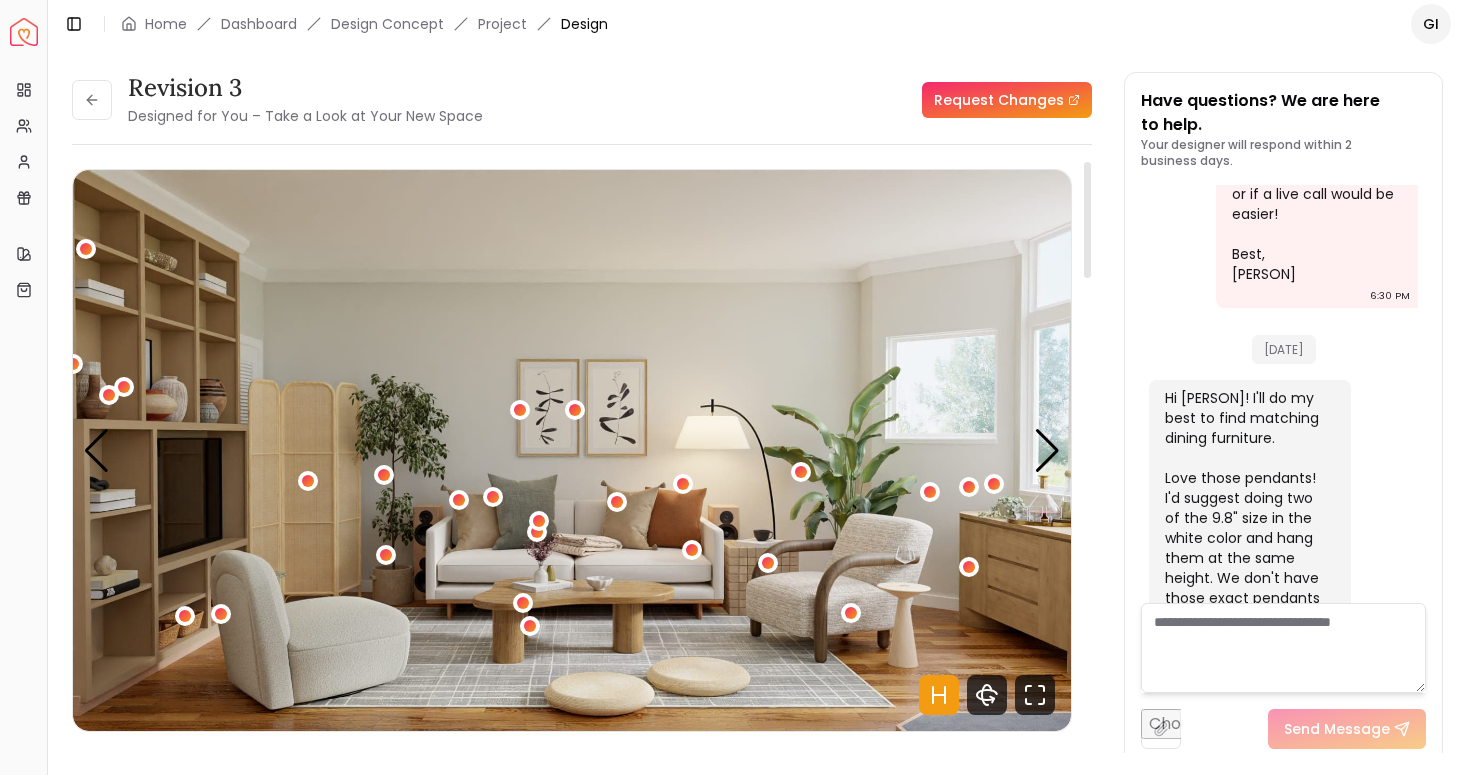 click 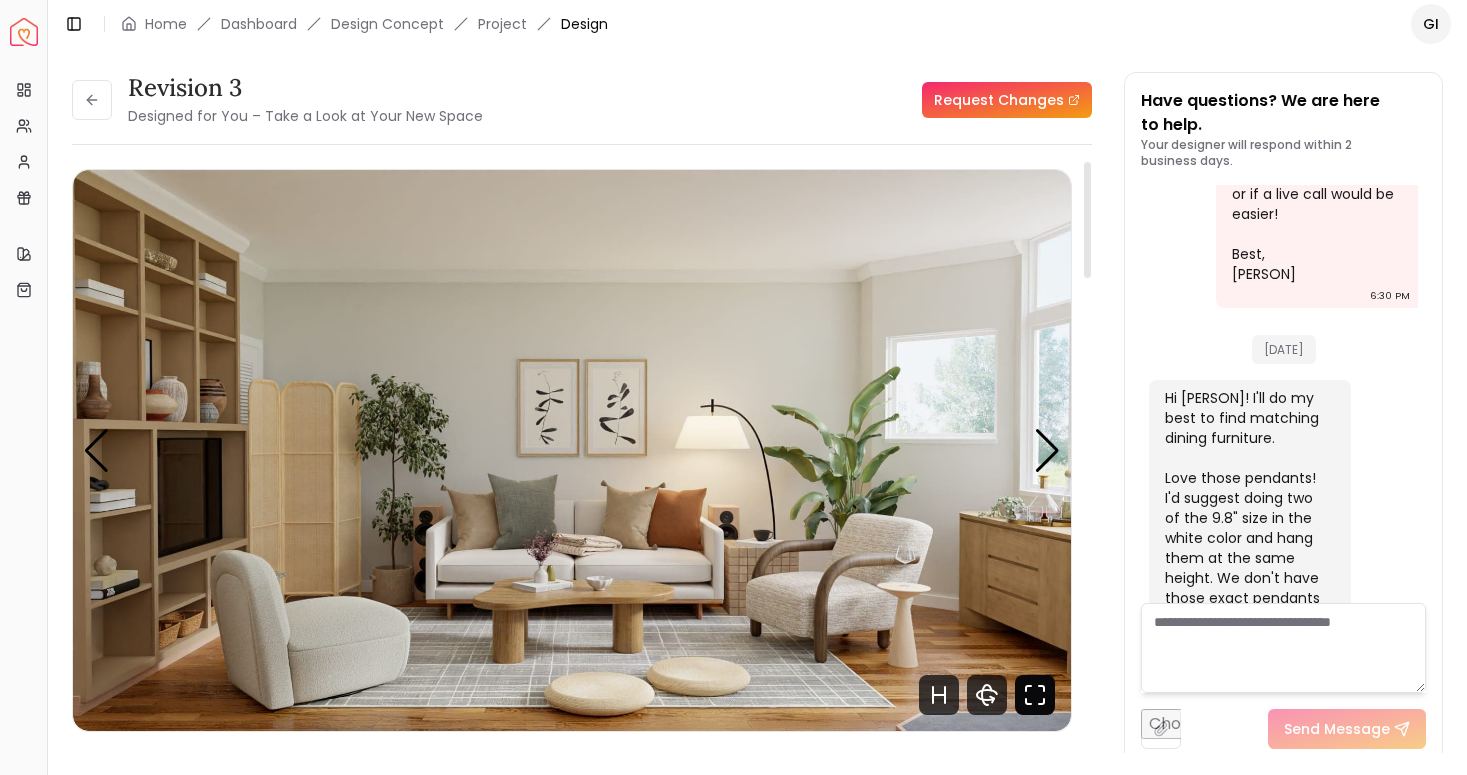 click 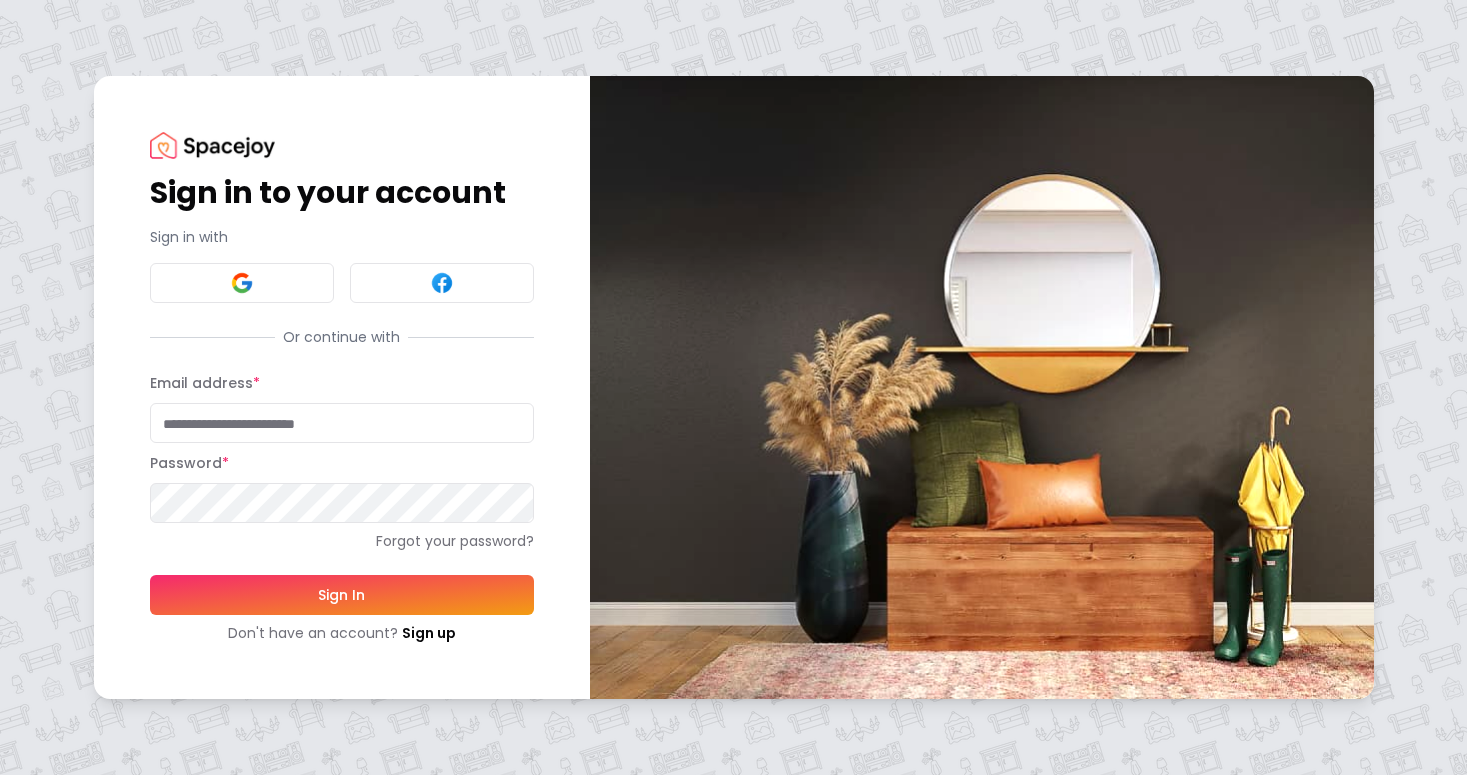scroll, scrollTop: 0, scrollLeft: 0, axis: both 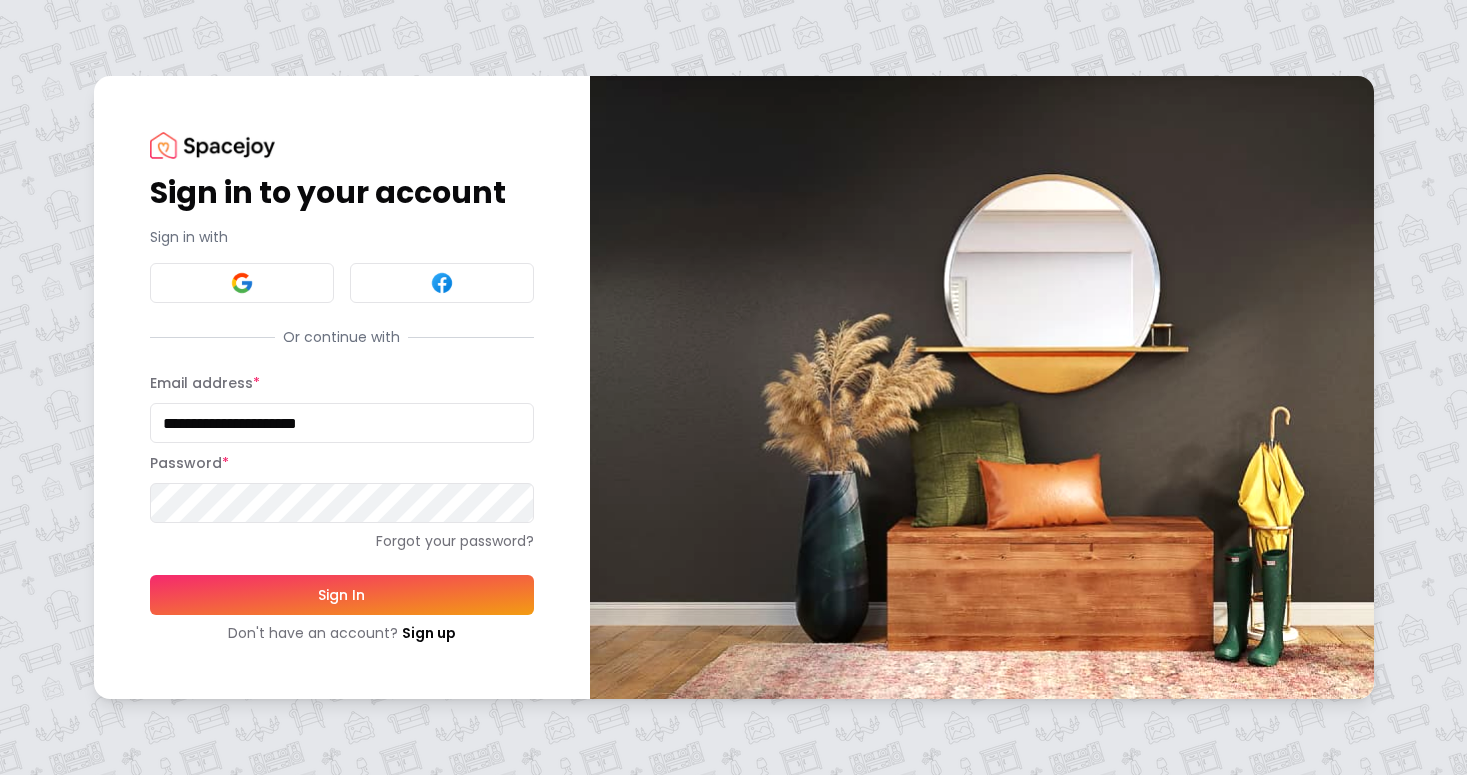 click on "Sign In" at bounding box center [342, 595] 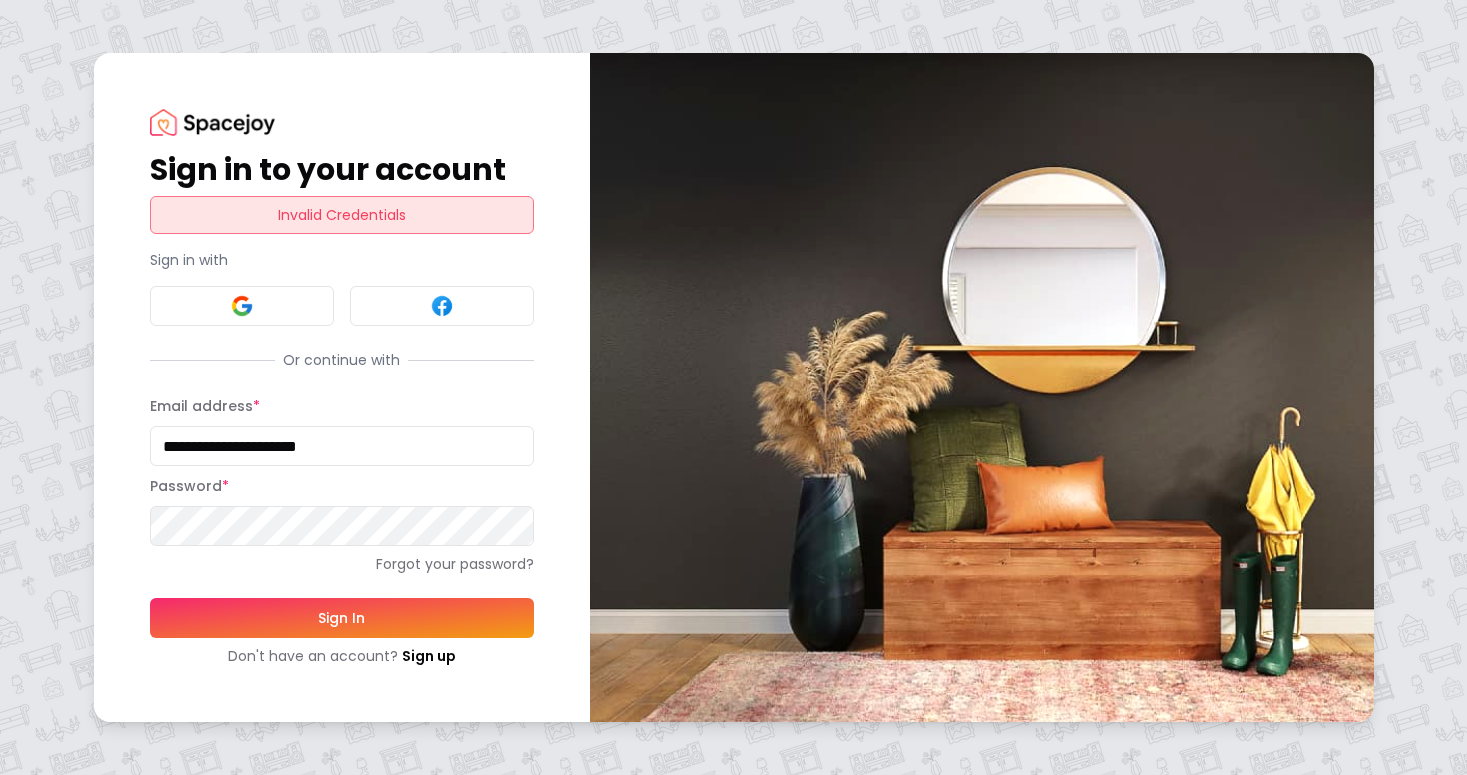 click on "Sign In" at bounding box center (342, 618) 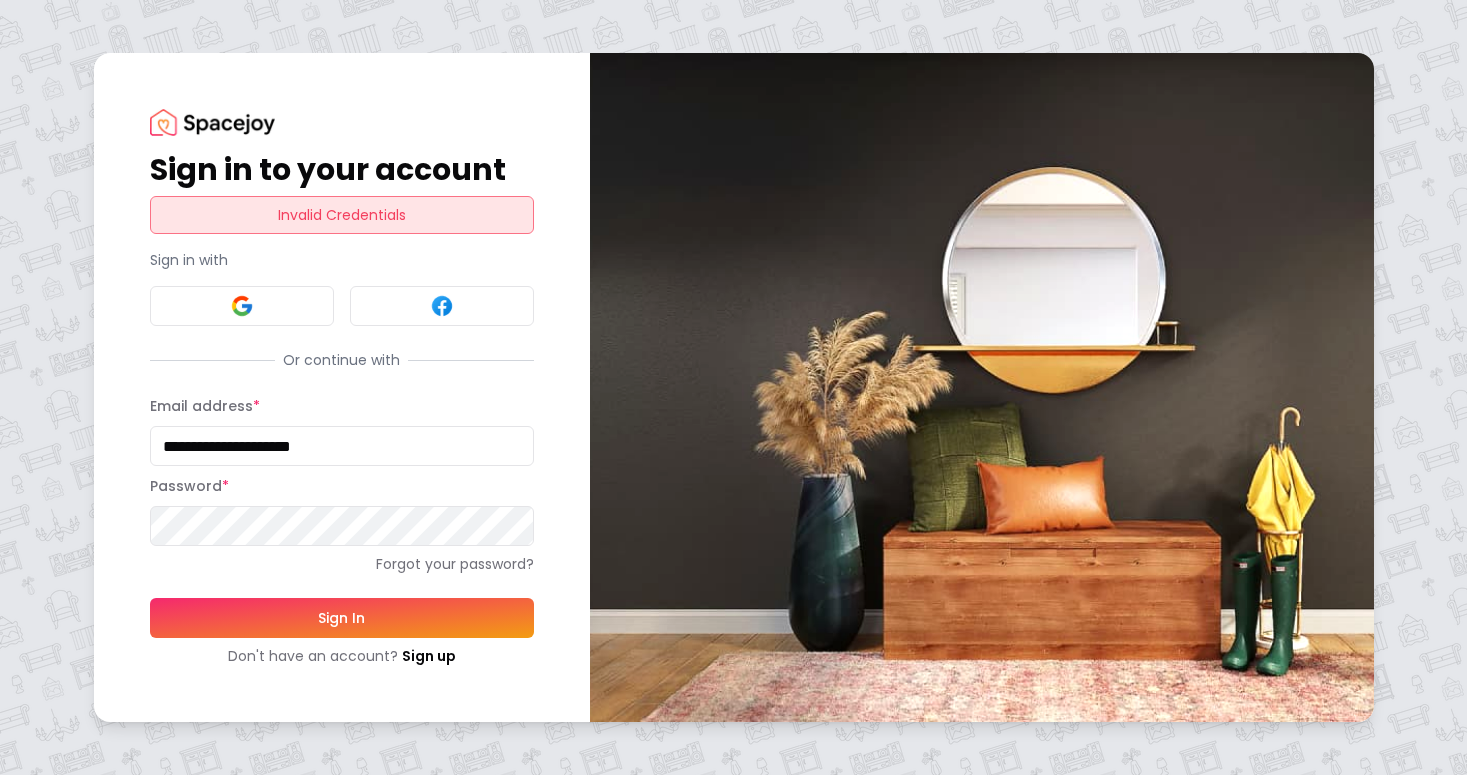 type on "**********" 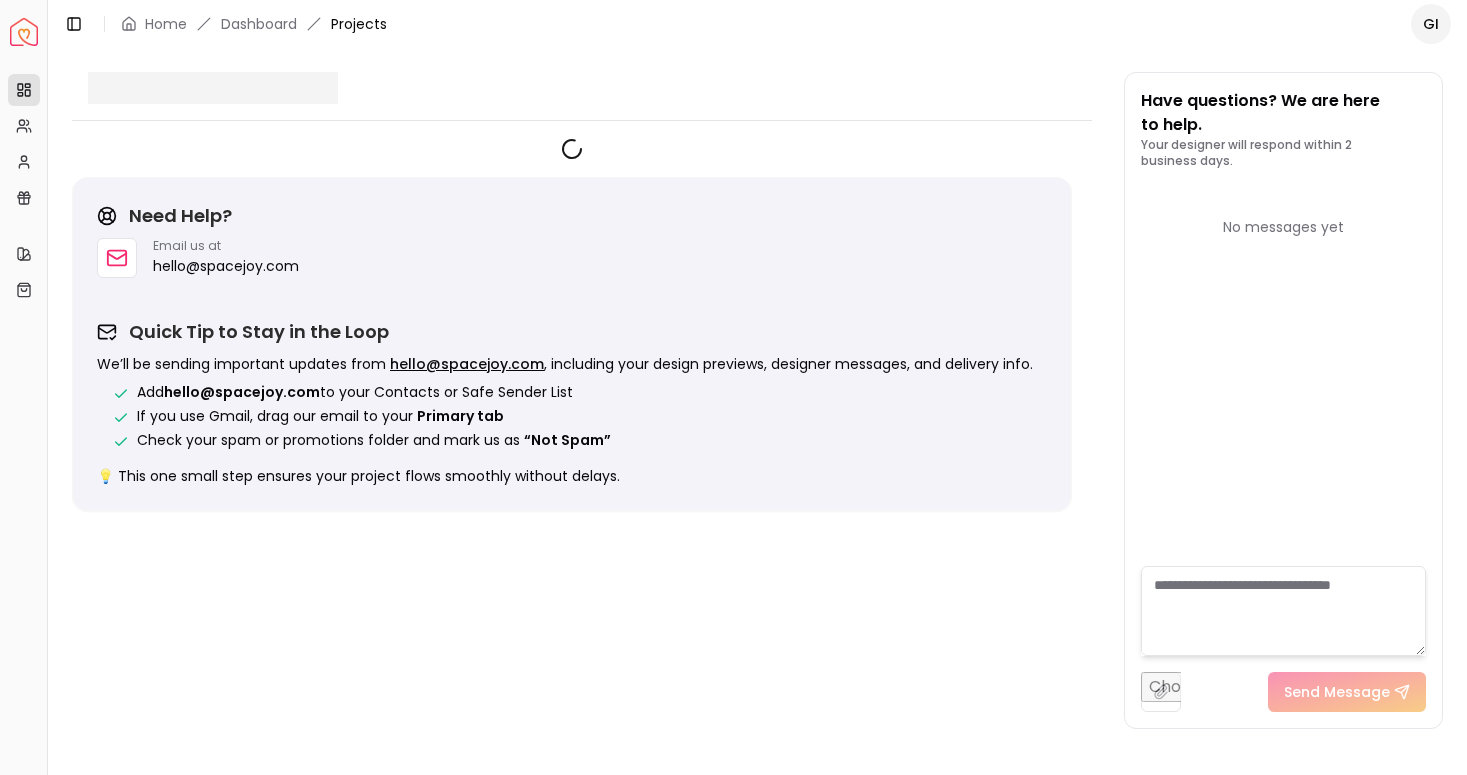 scroll, scrollTop: 0, scrollLeft: 0, axis: both 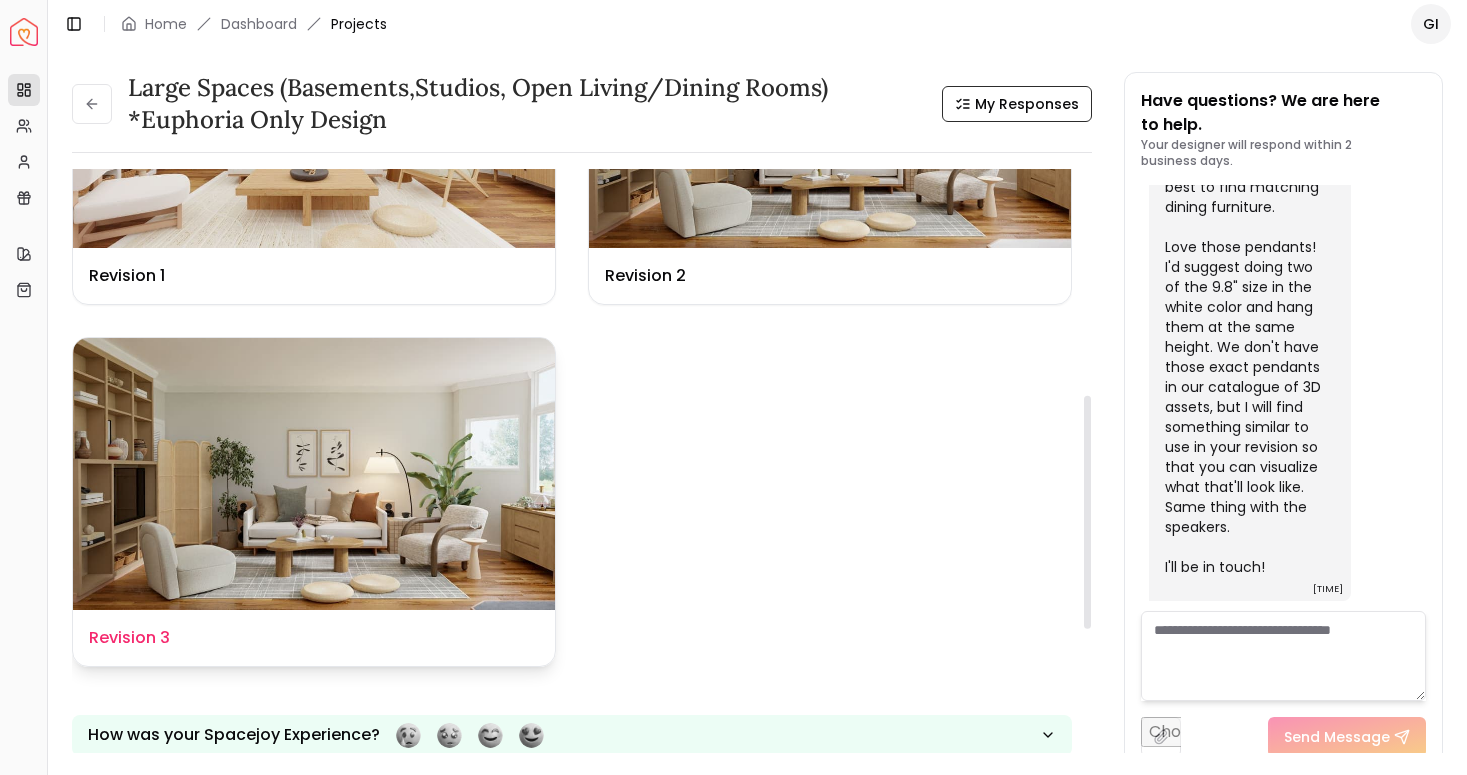 click at bounding box center [314, 473] 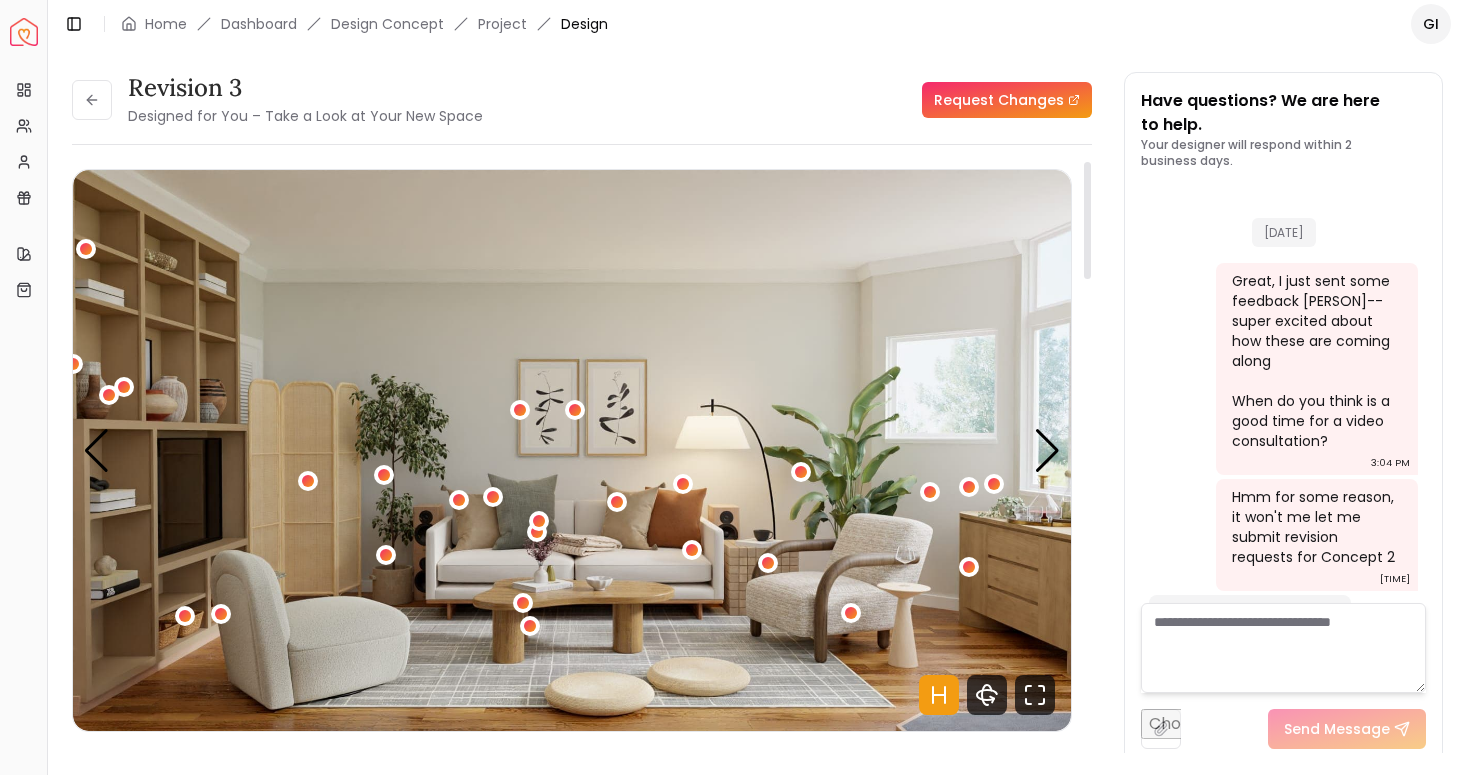 scroll, scrollTop: 8556, scrollLeft: 0, axis: vertical 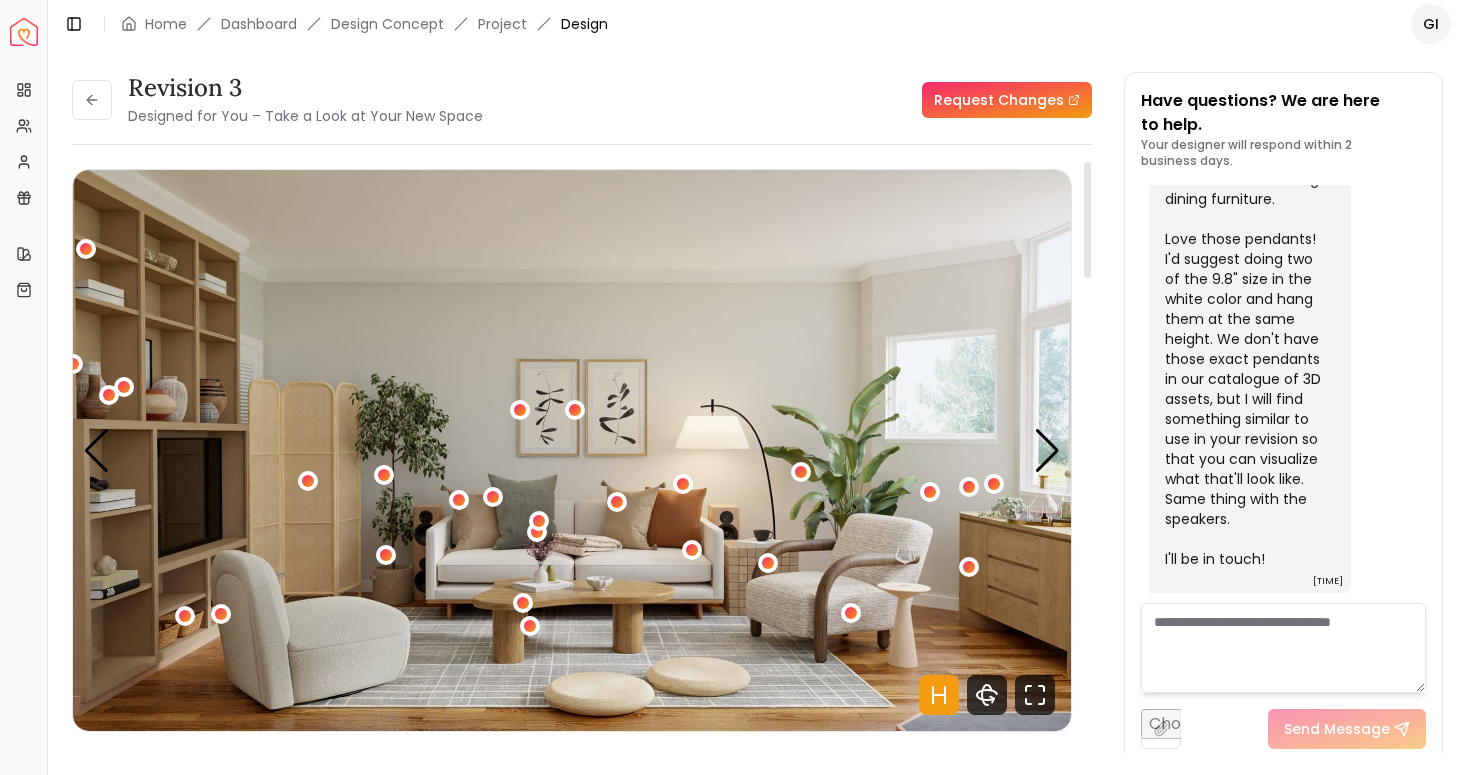 click 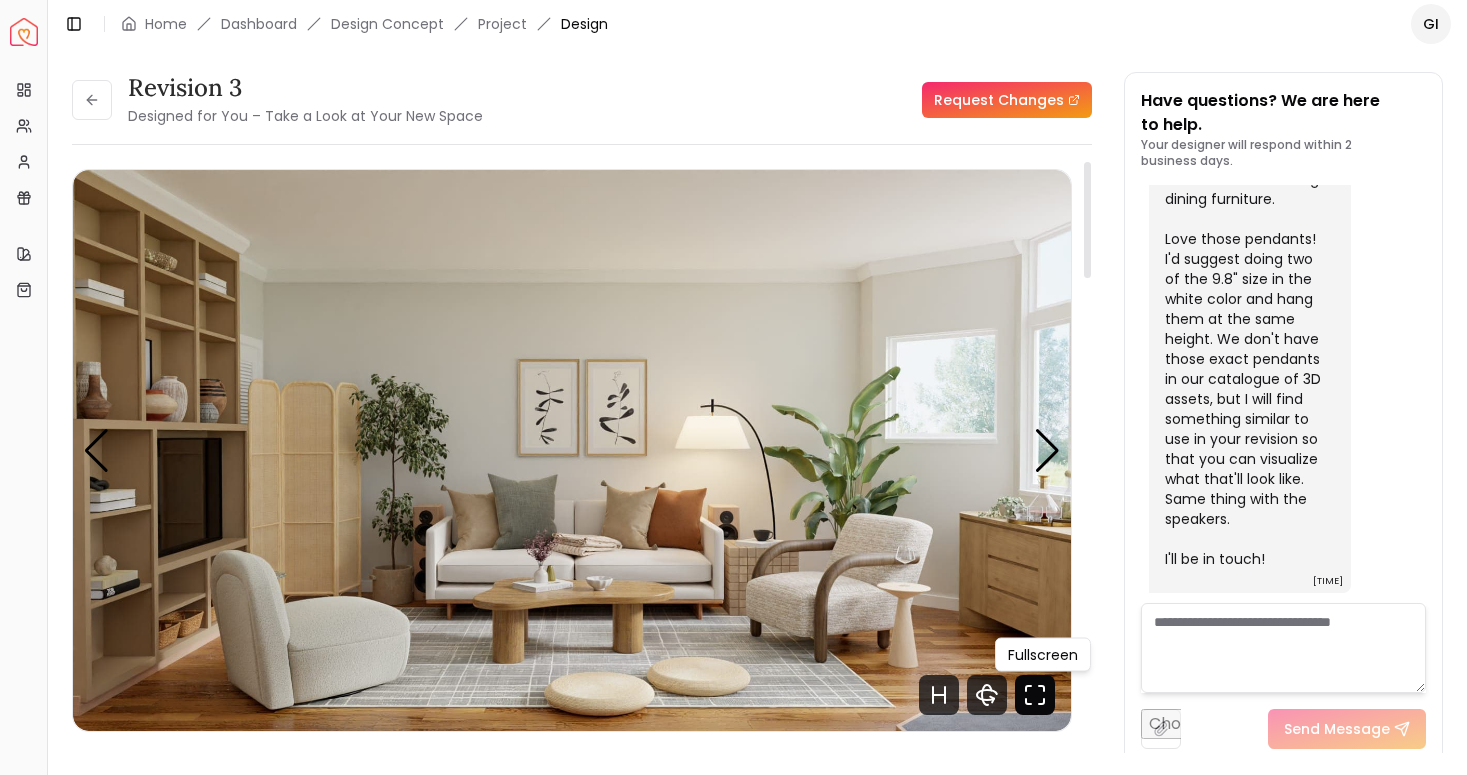 click 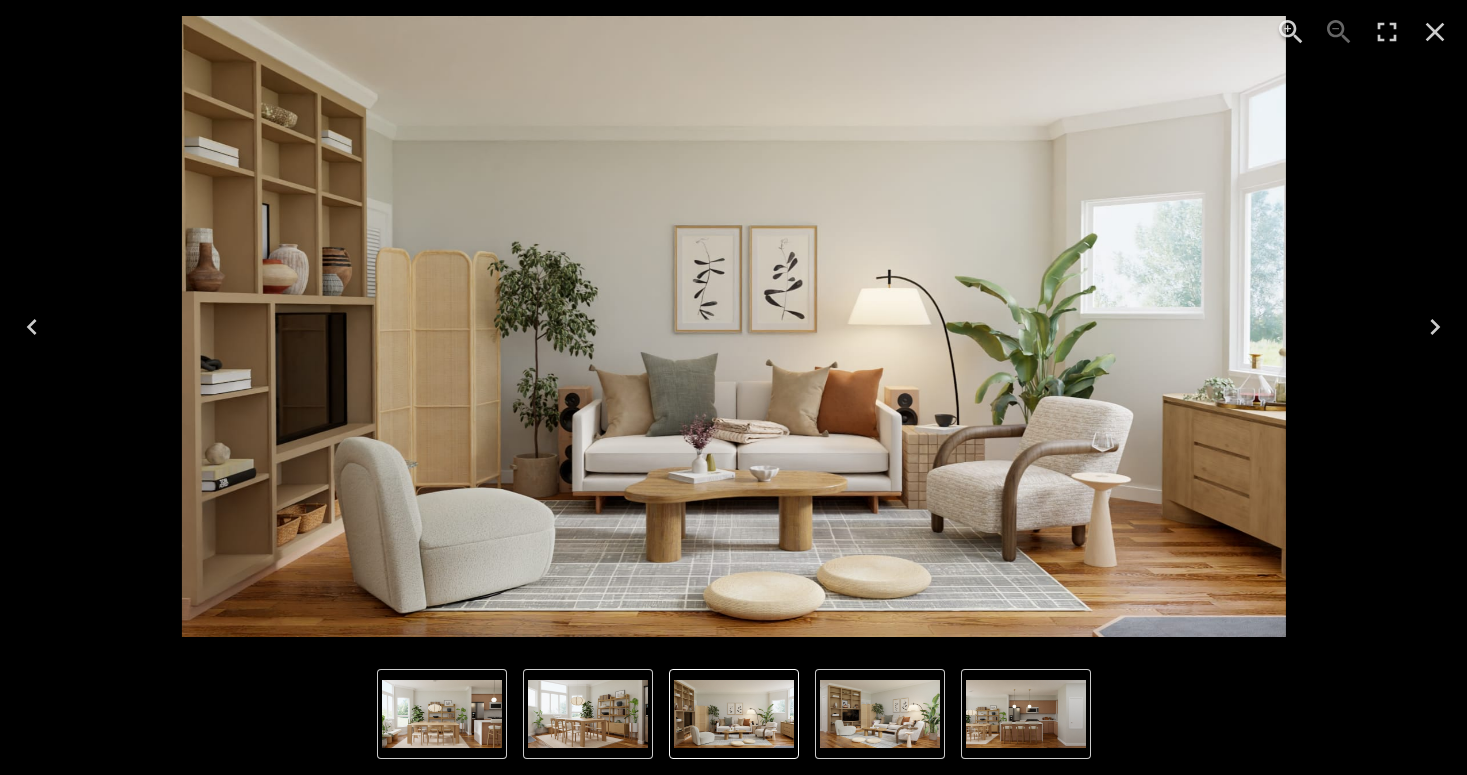 click 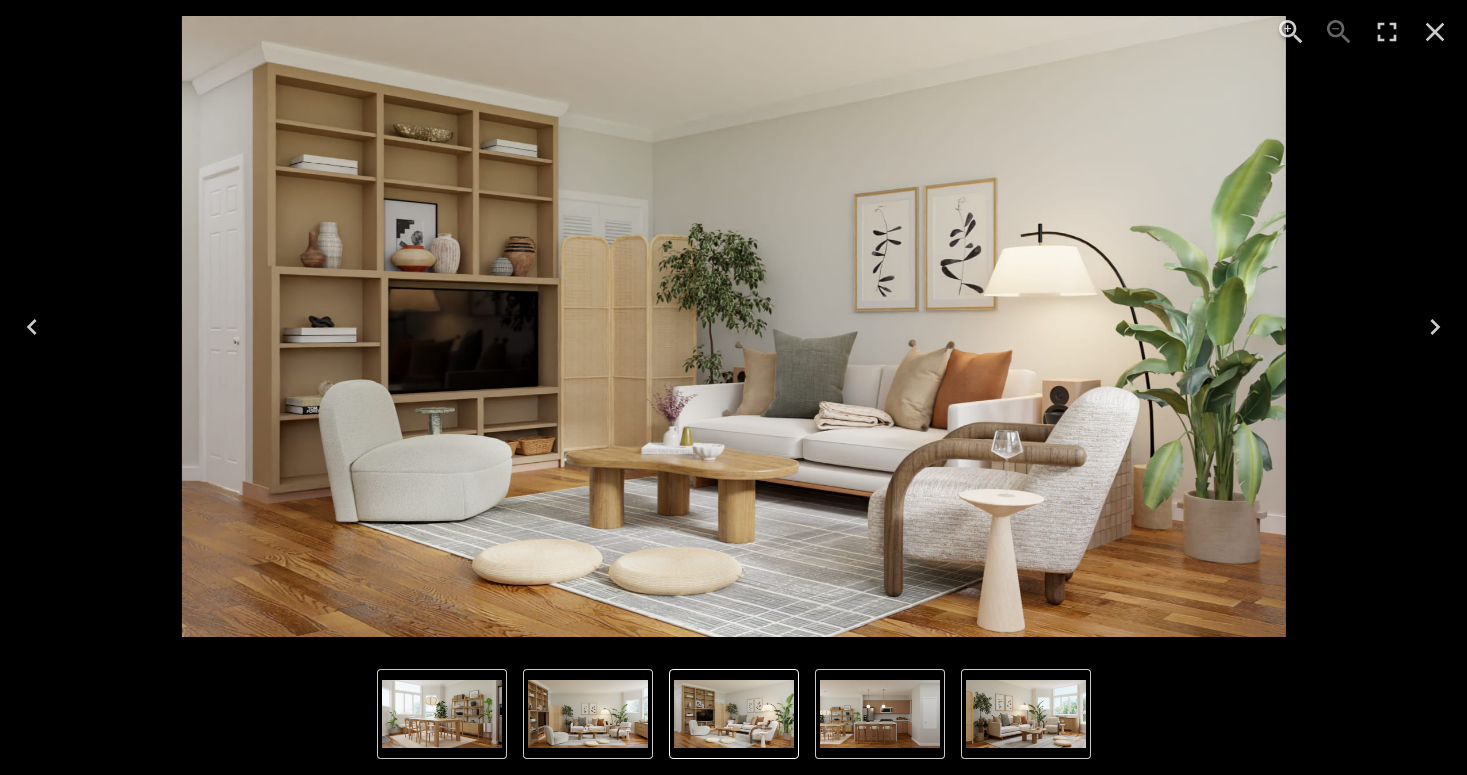 click 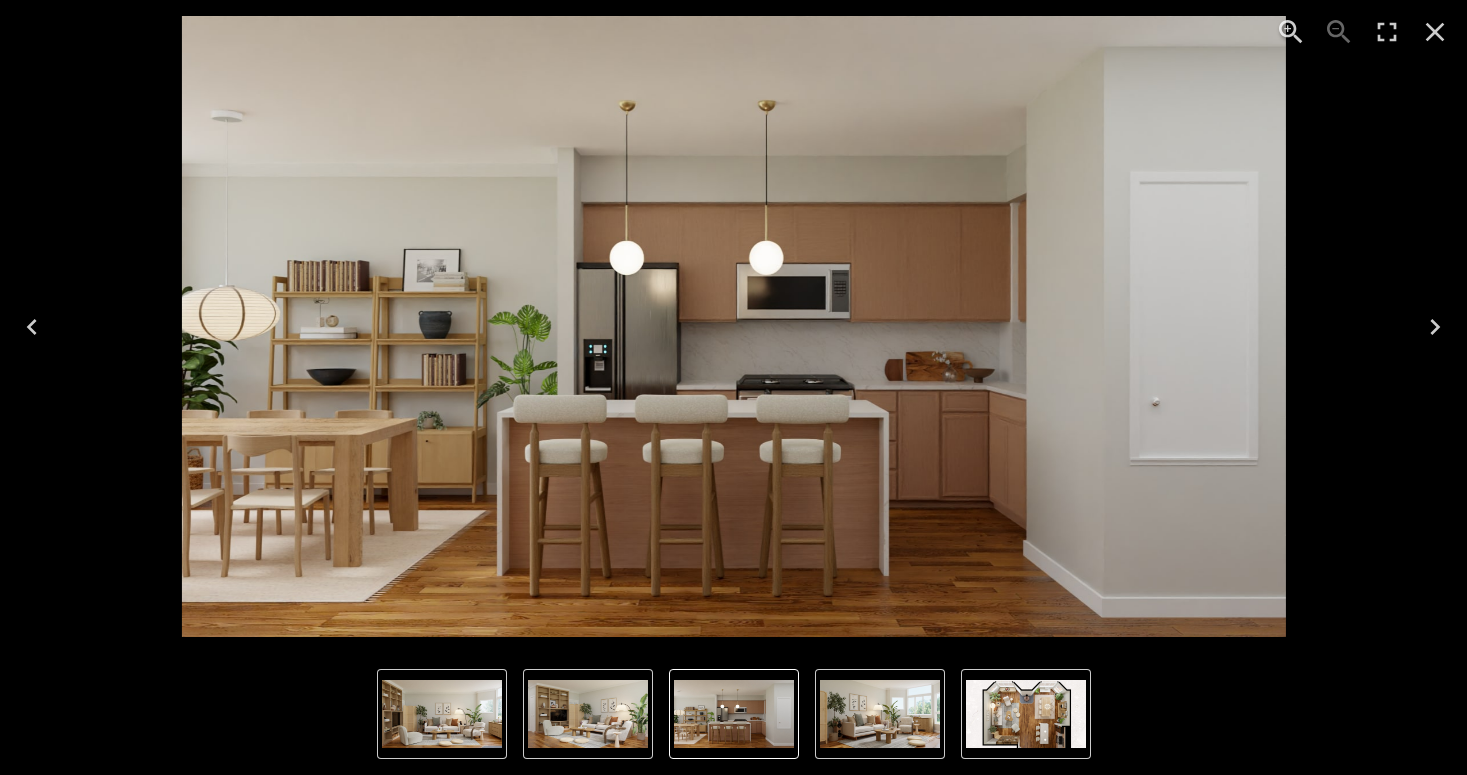 click 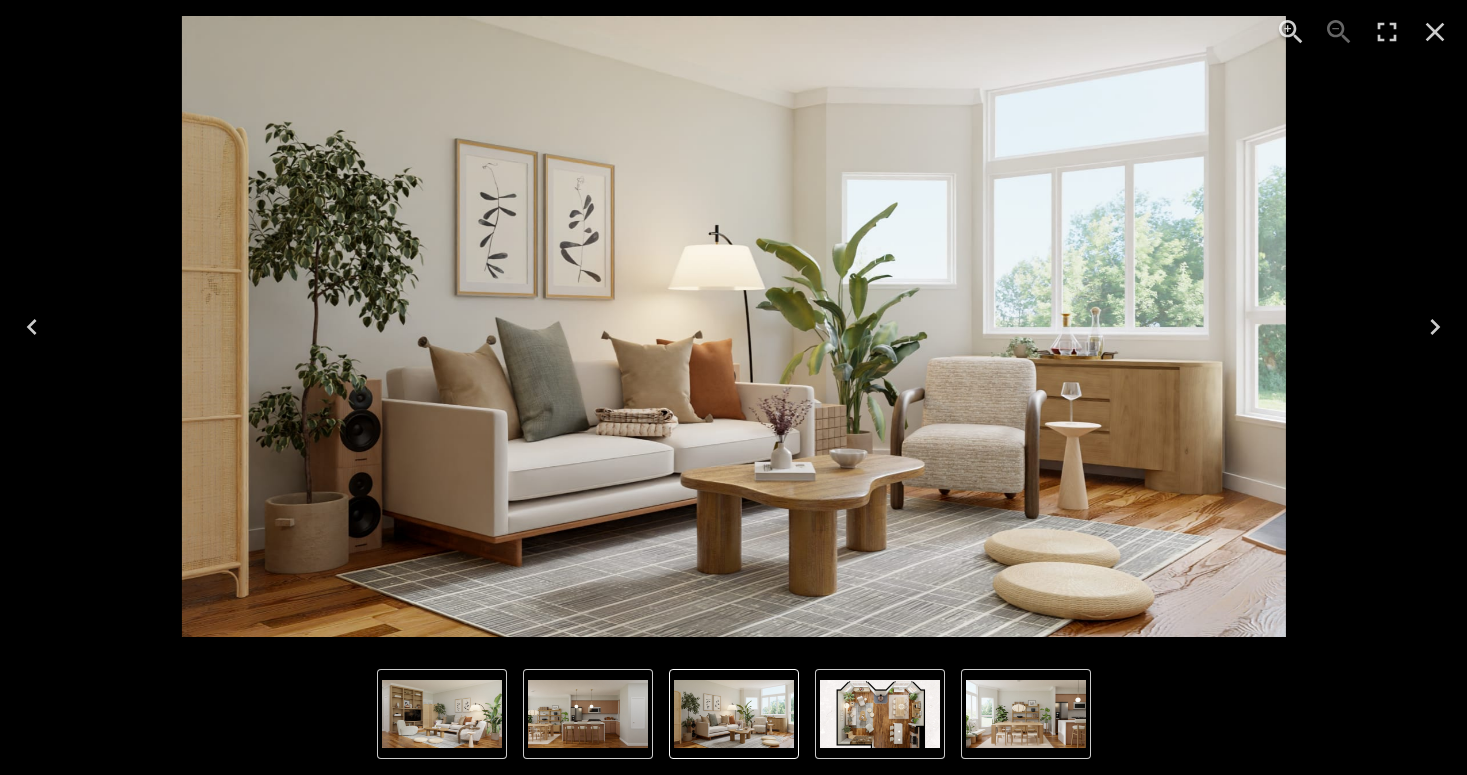 click 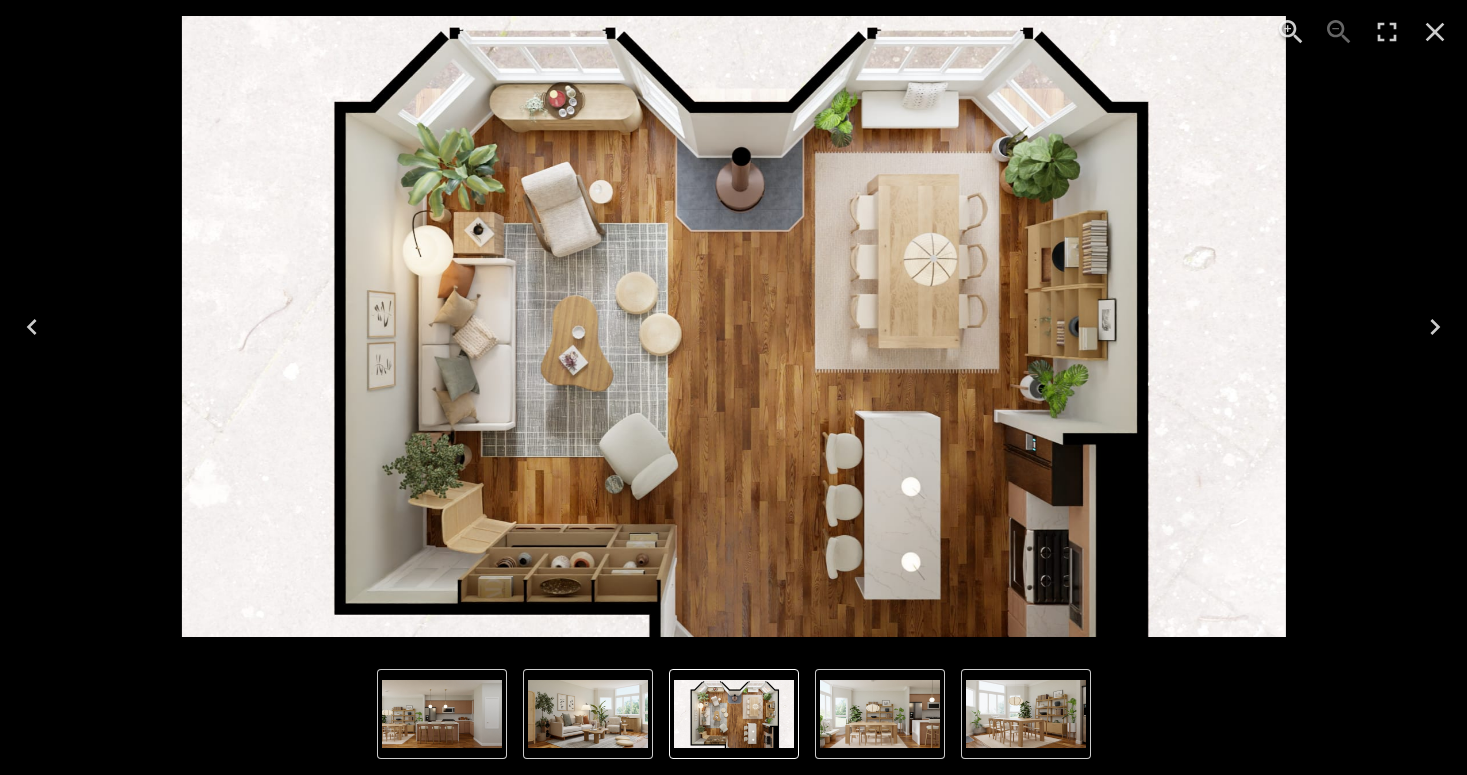 click 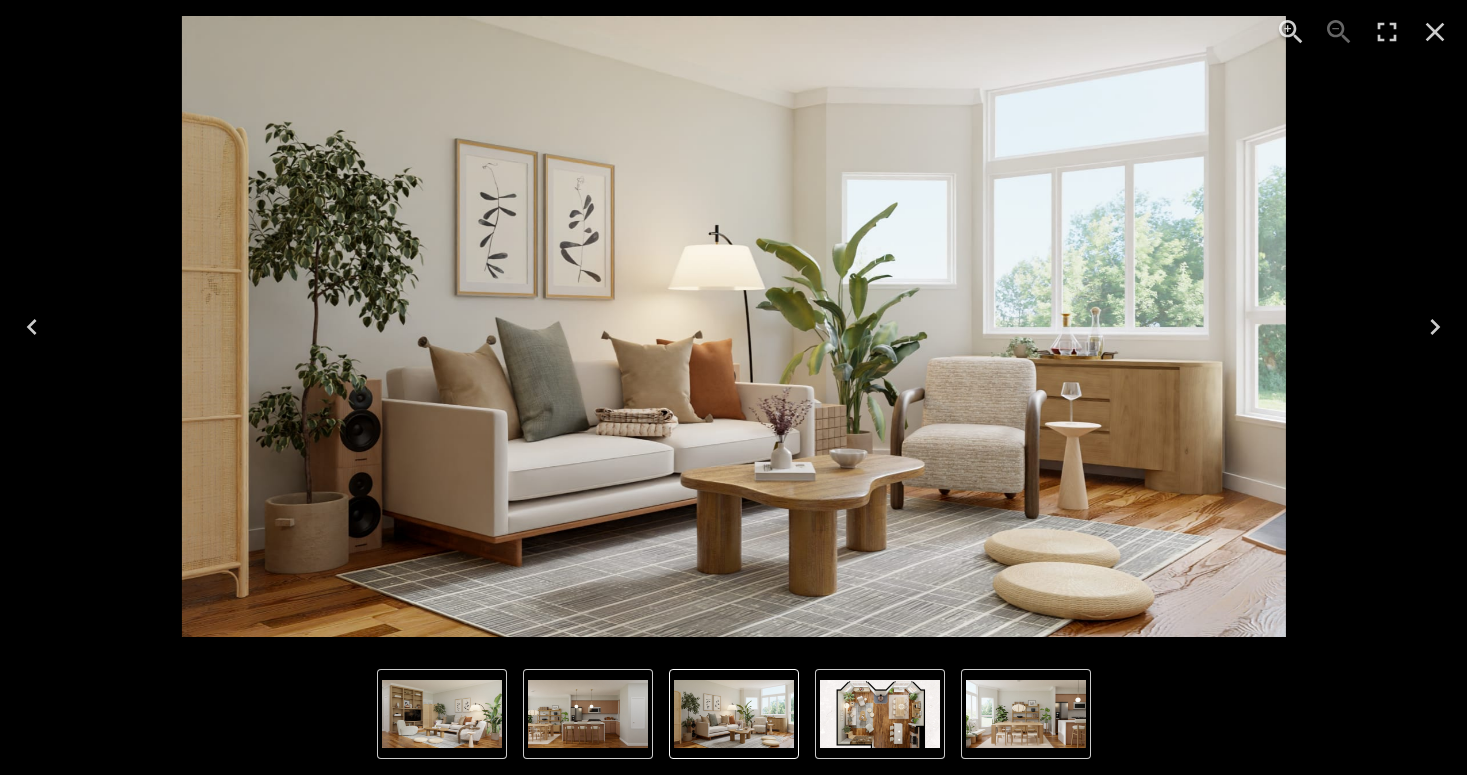 click 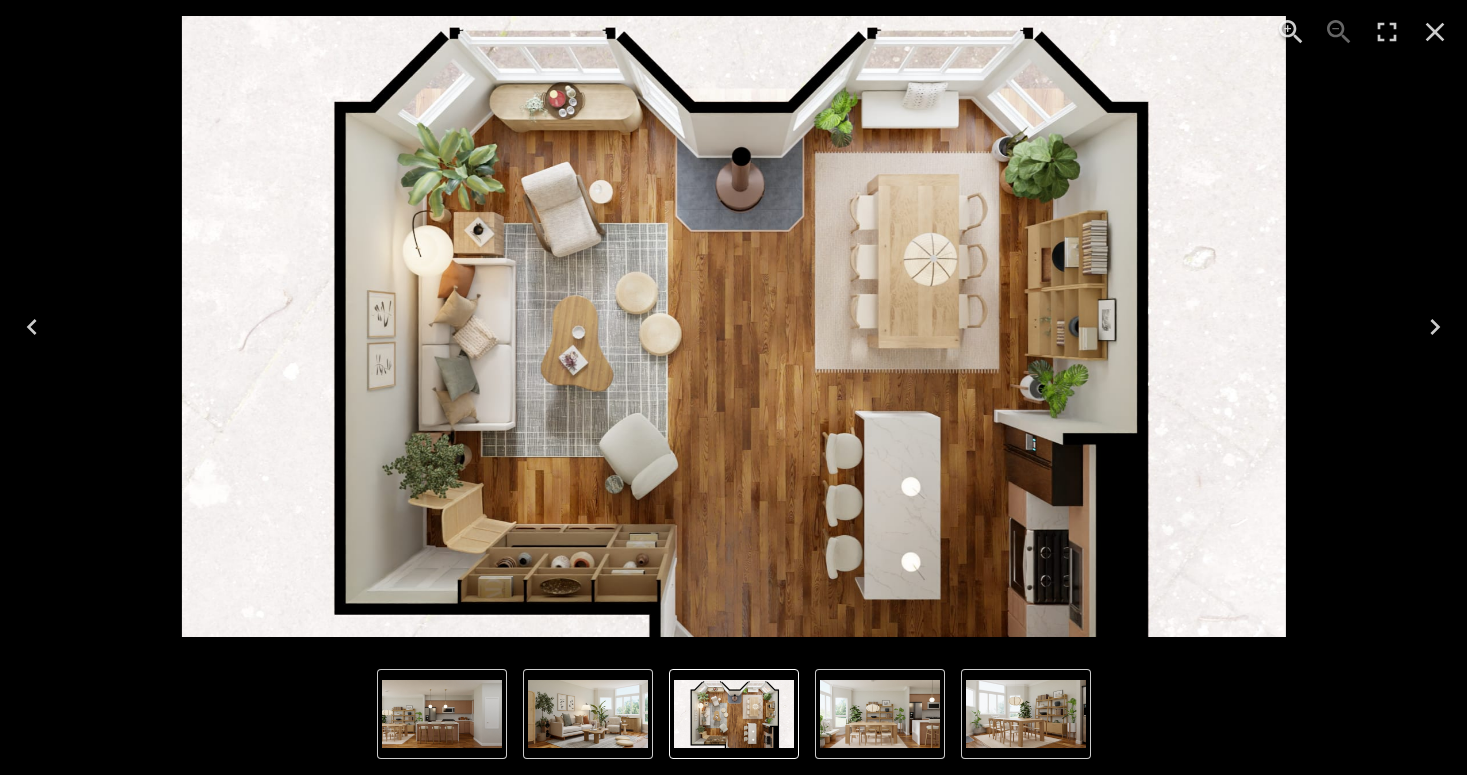 click 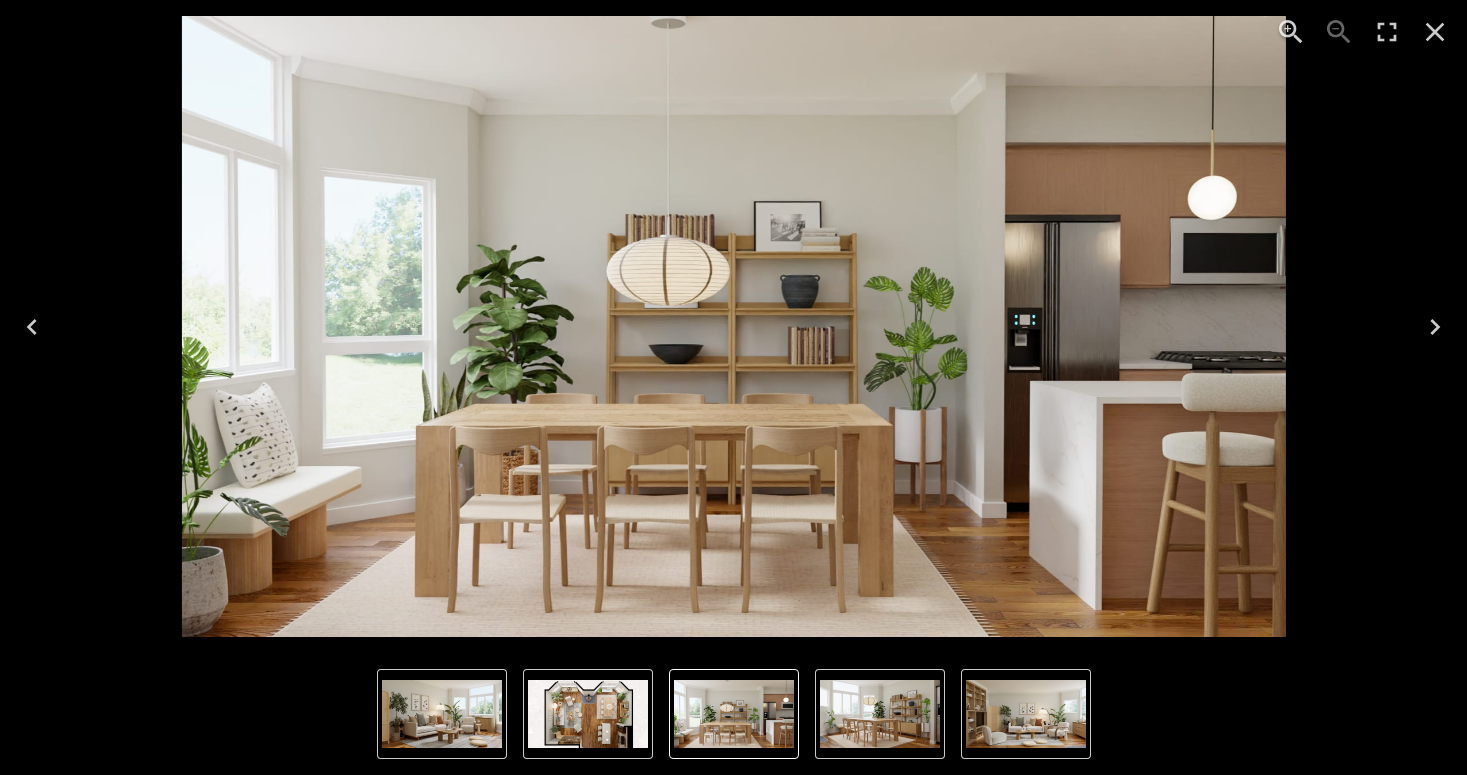 click 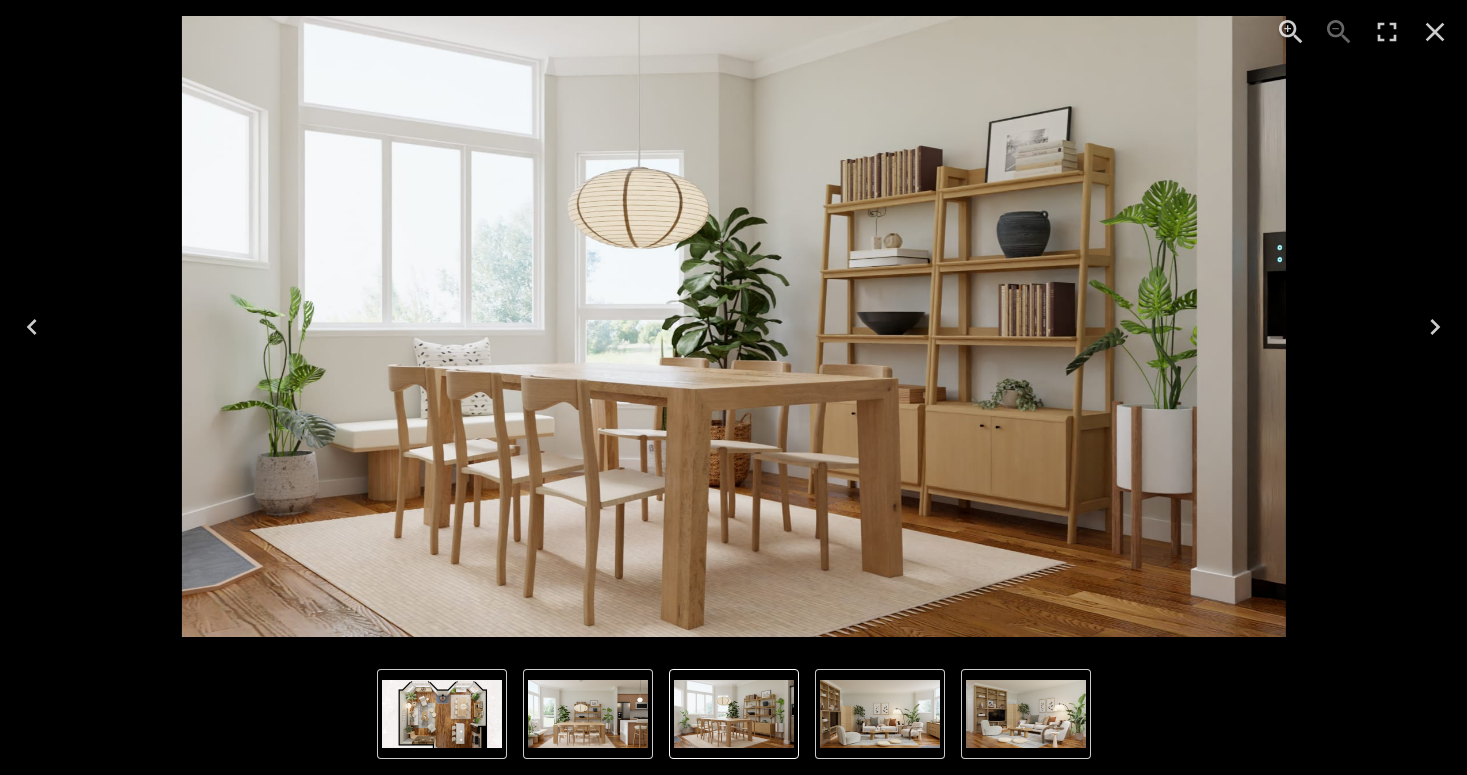 click 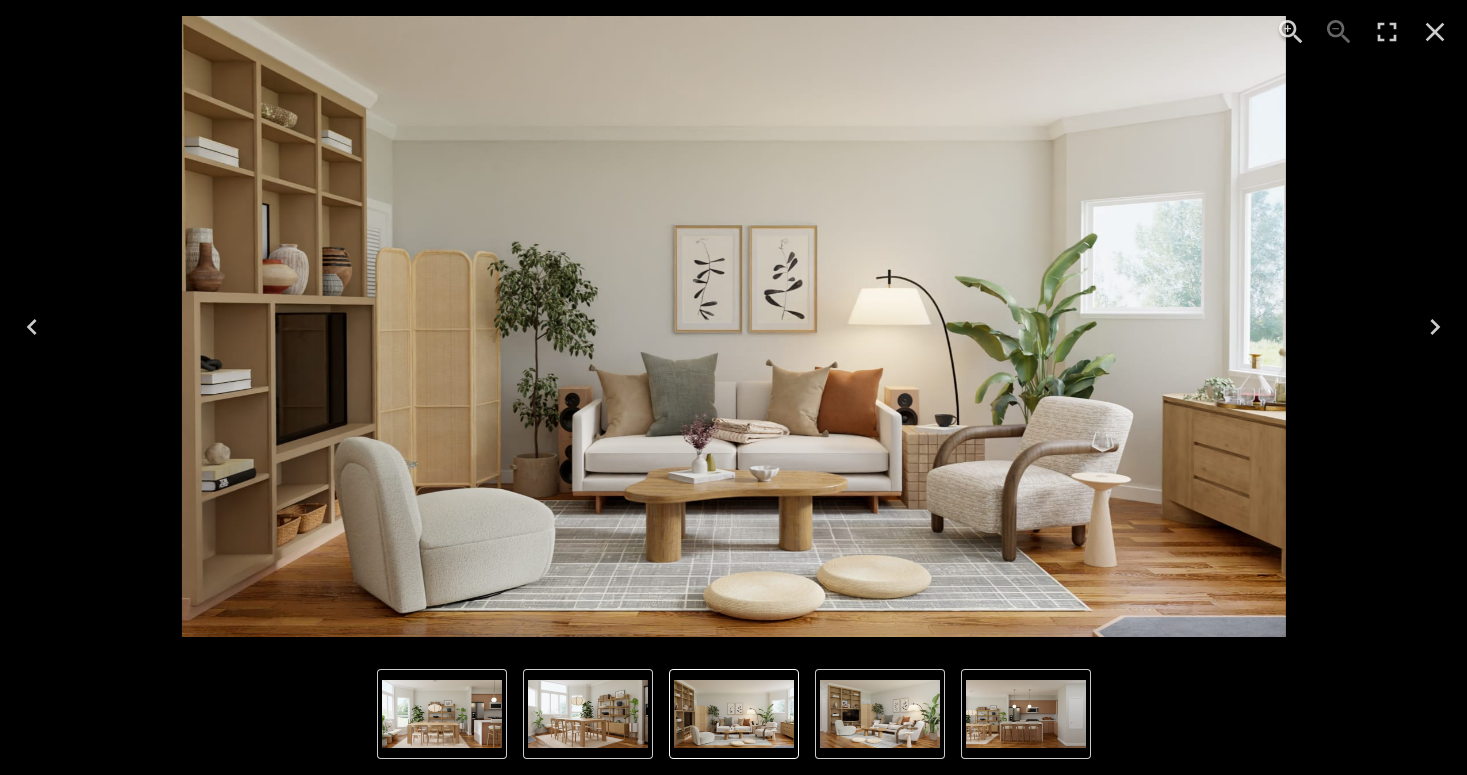 click 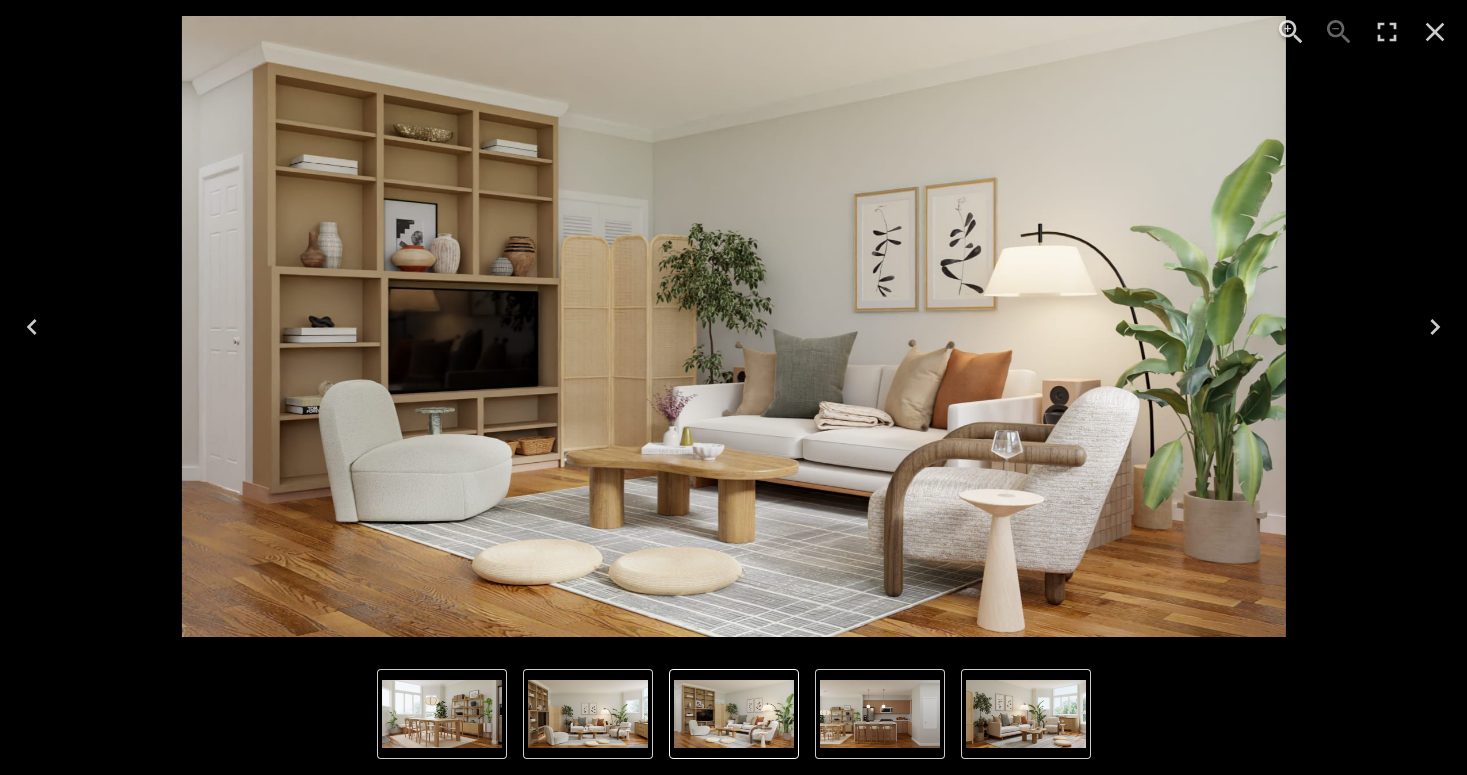 click 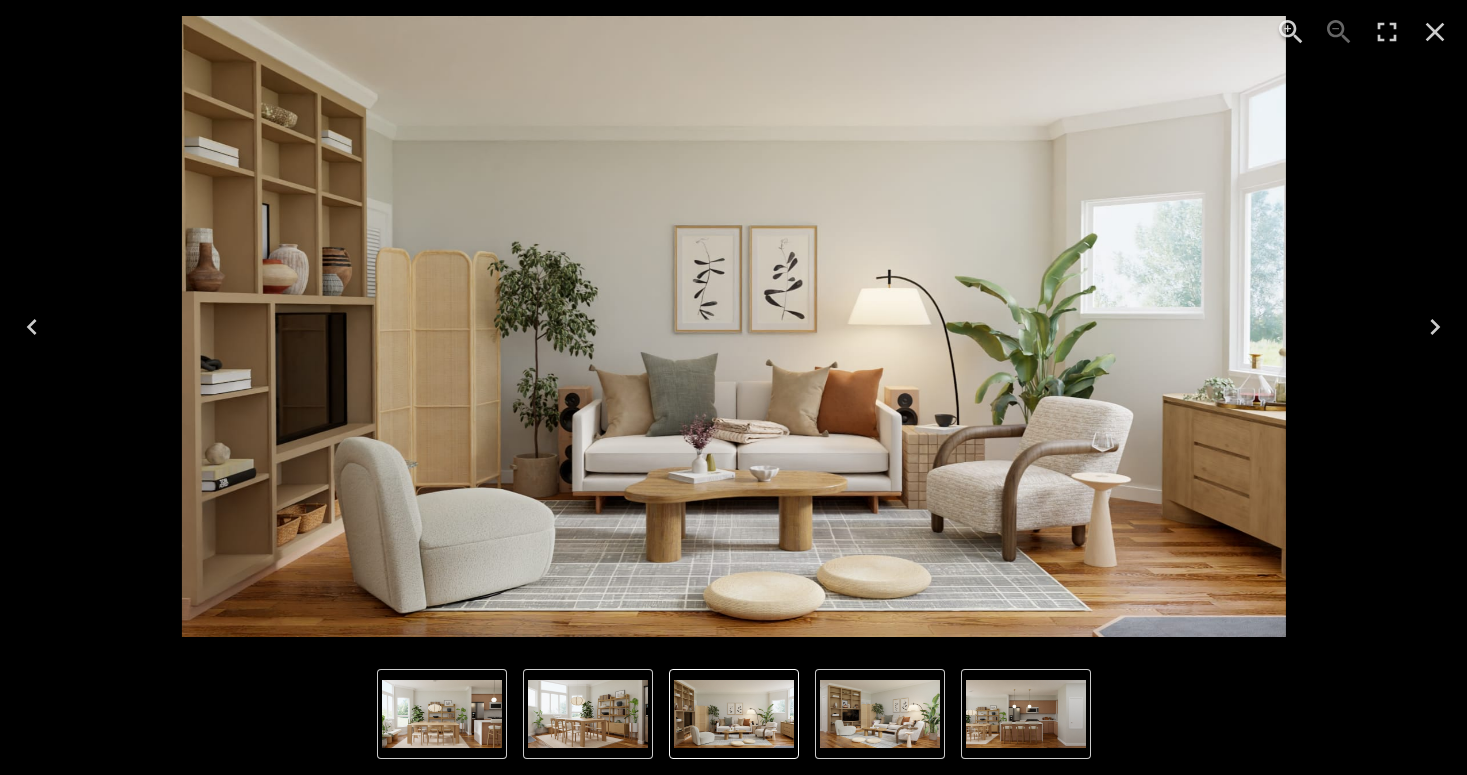 click 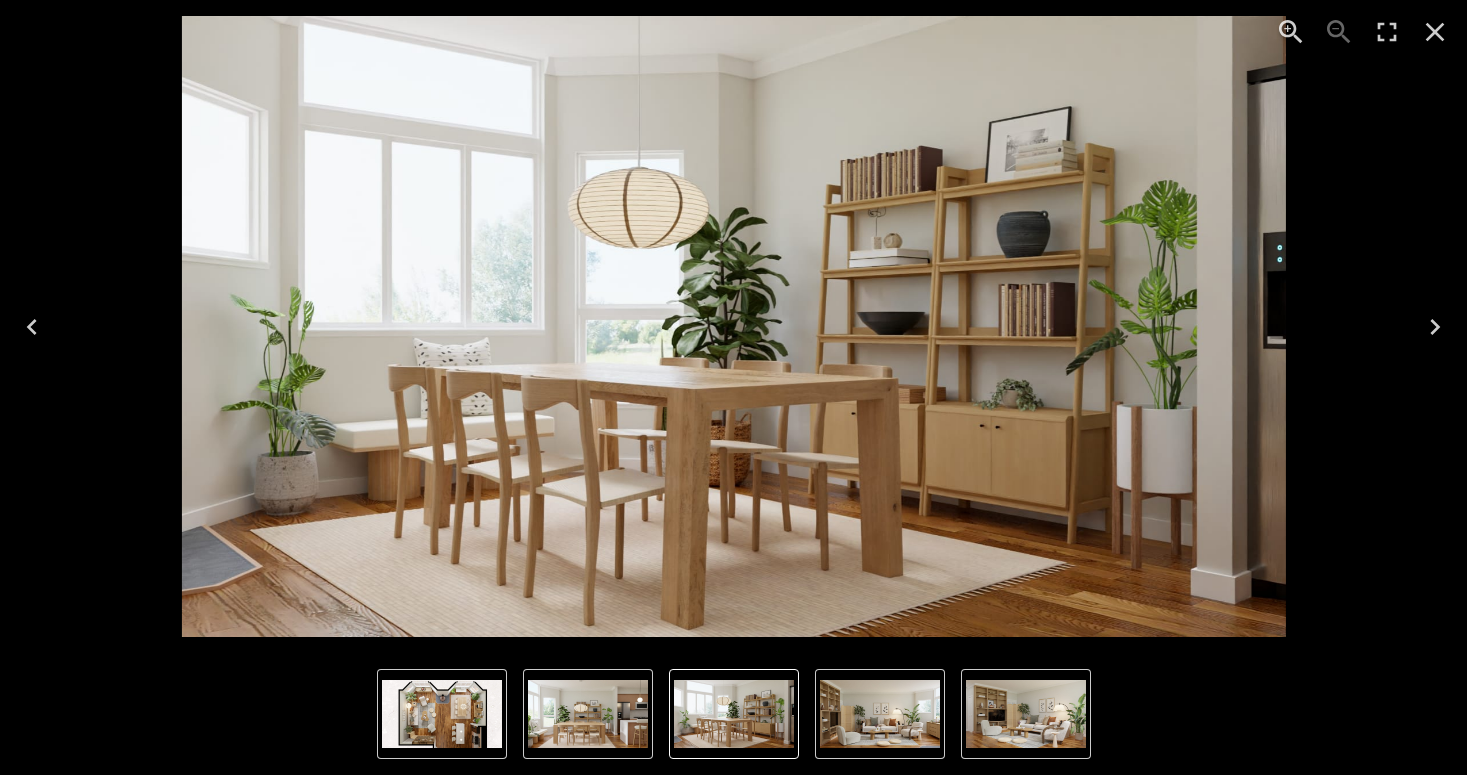 click 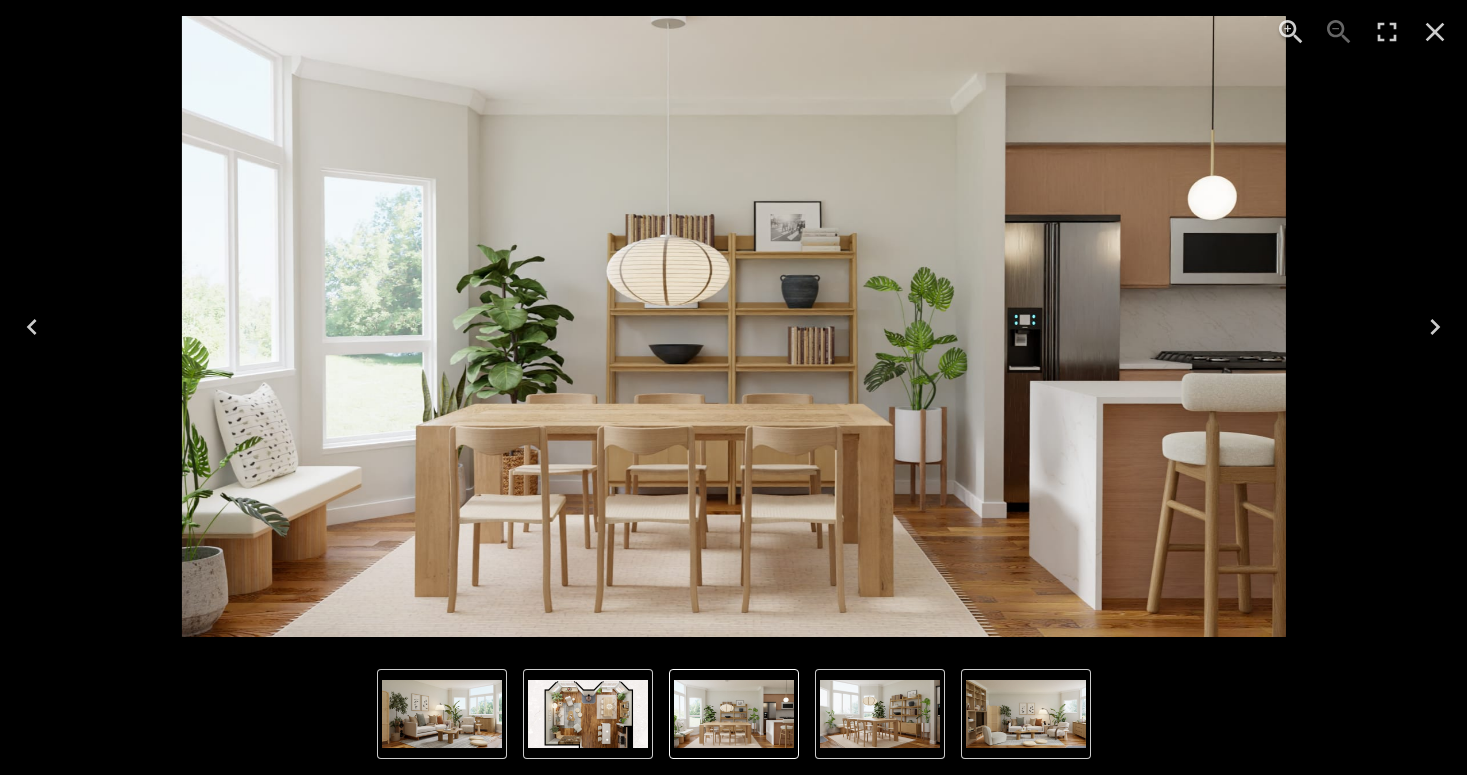 click 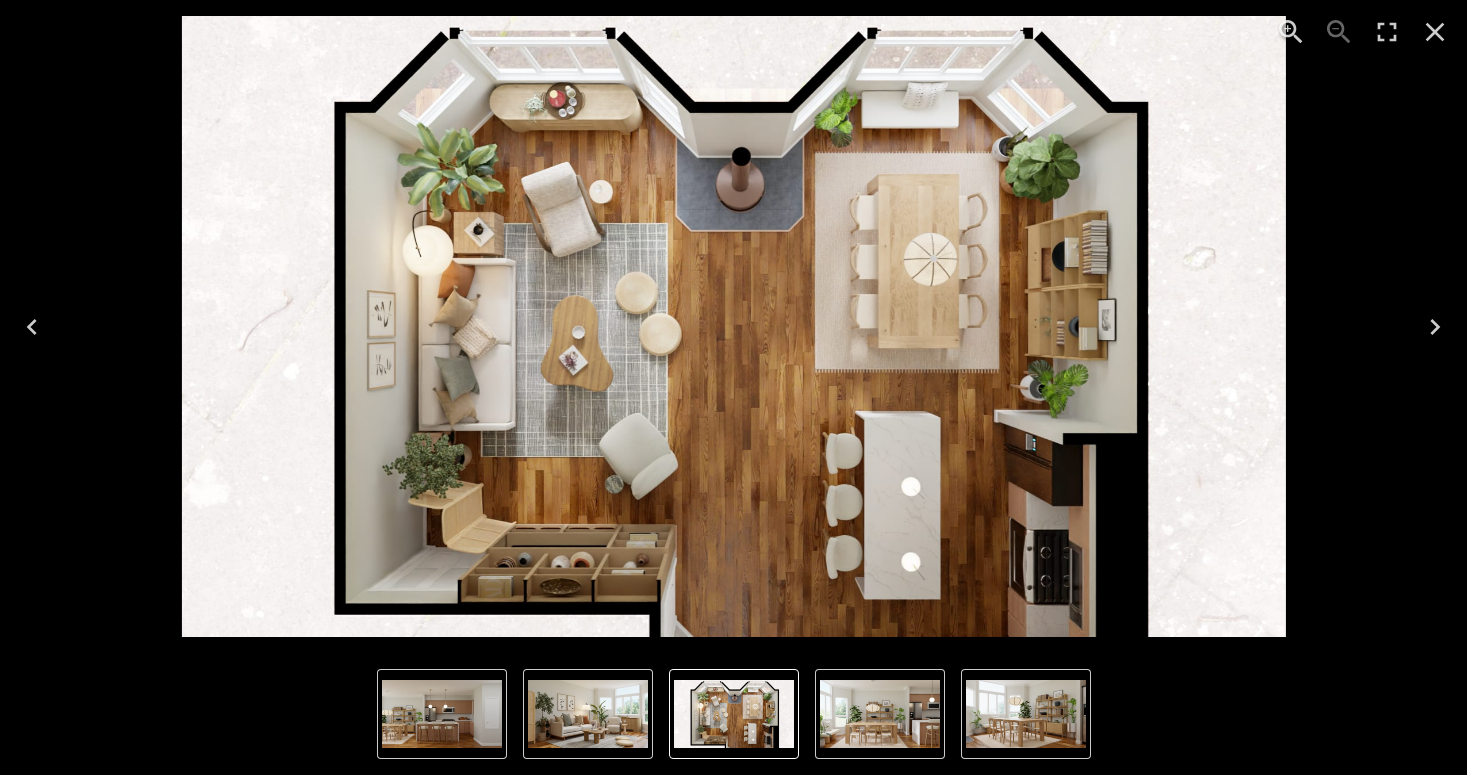 click 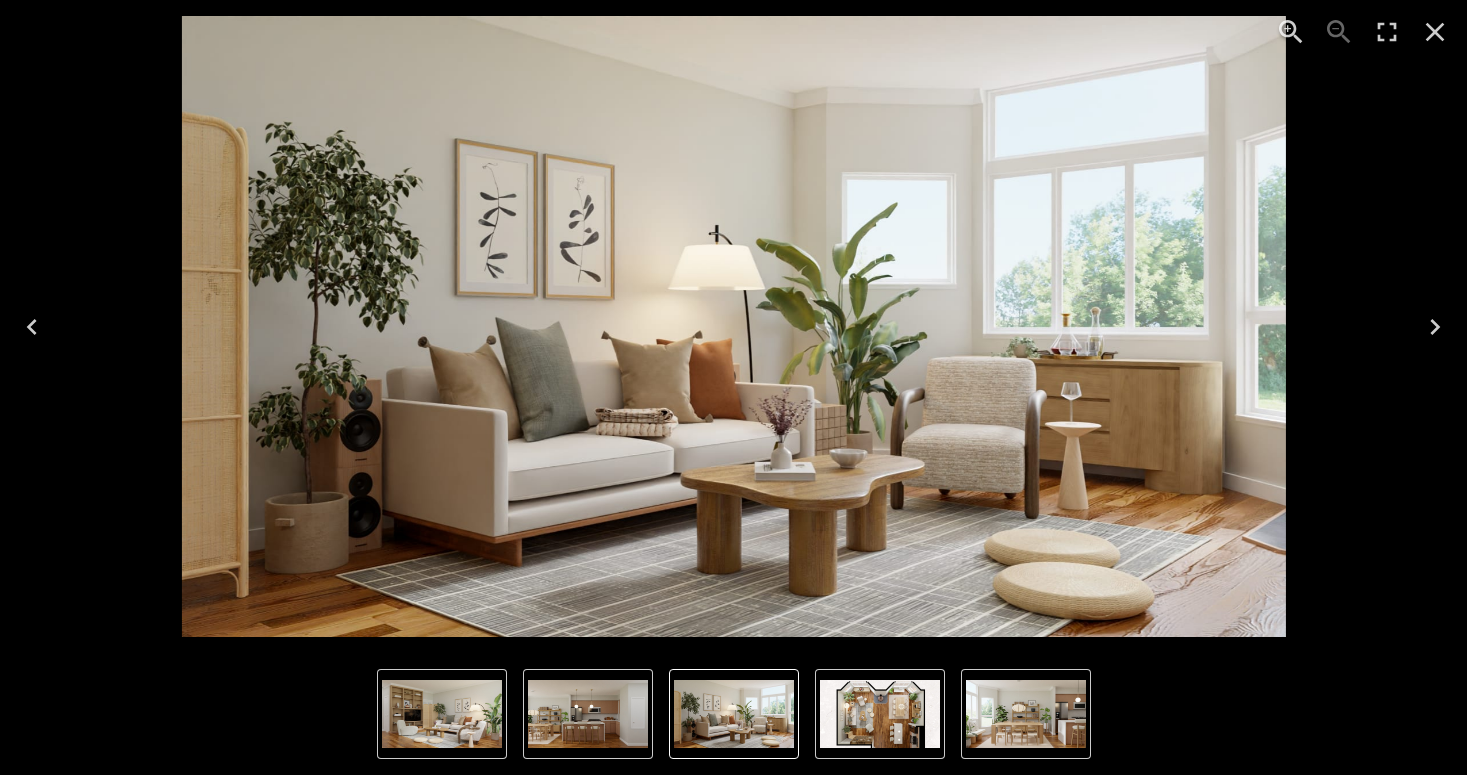 click at bounding box center (1435, 327) 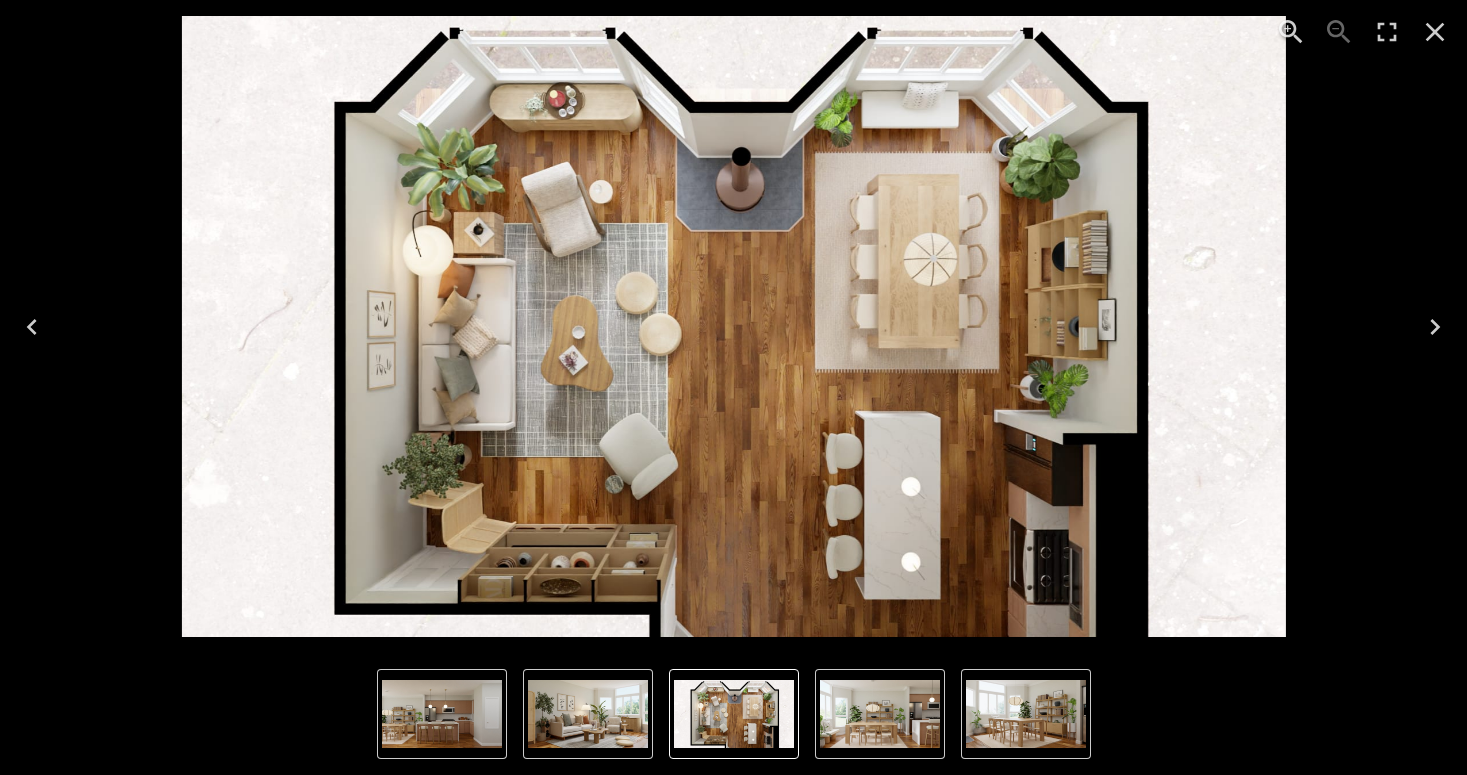 click 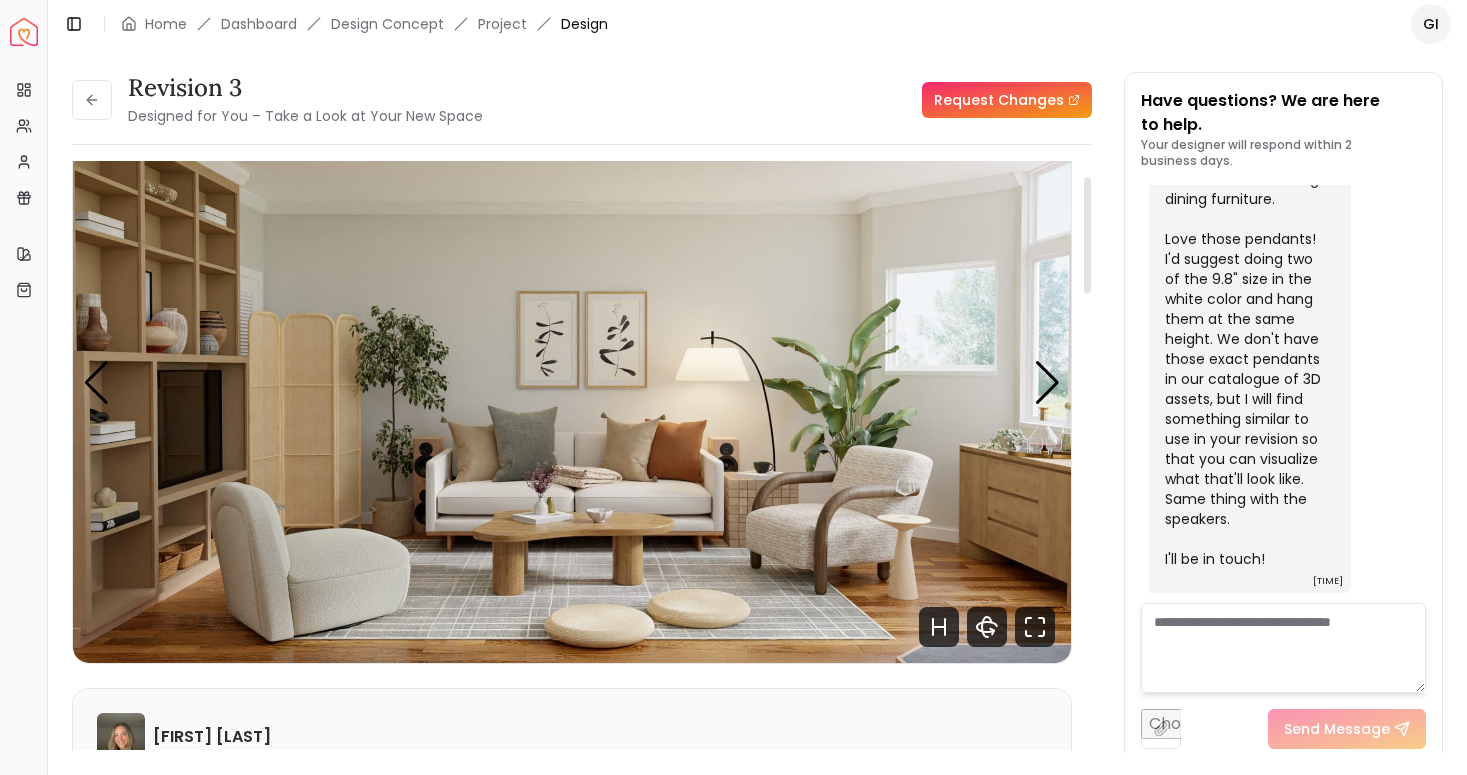scroll, scrollTop: 78, scrollLeft: 0, axis: vertical 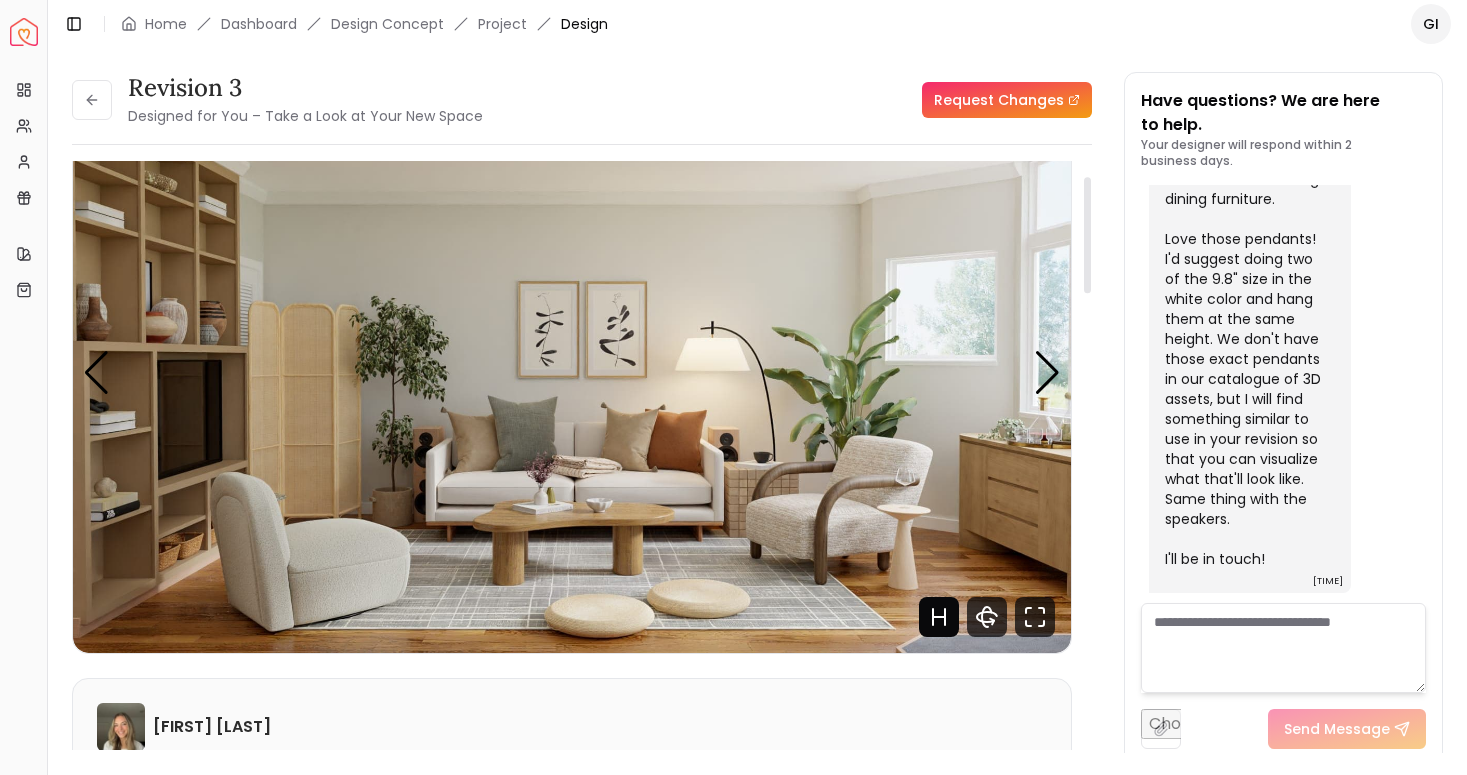 click 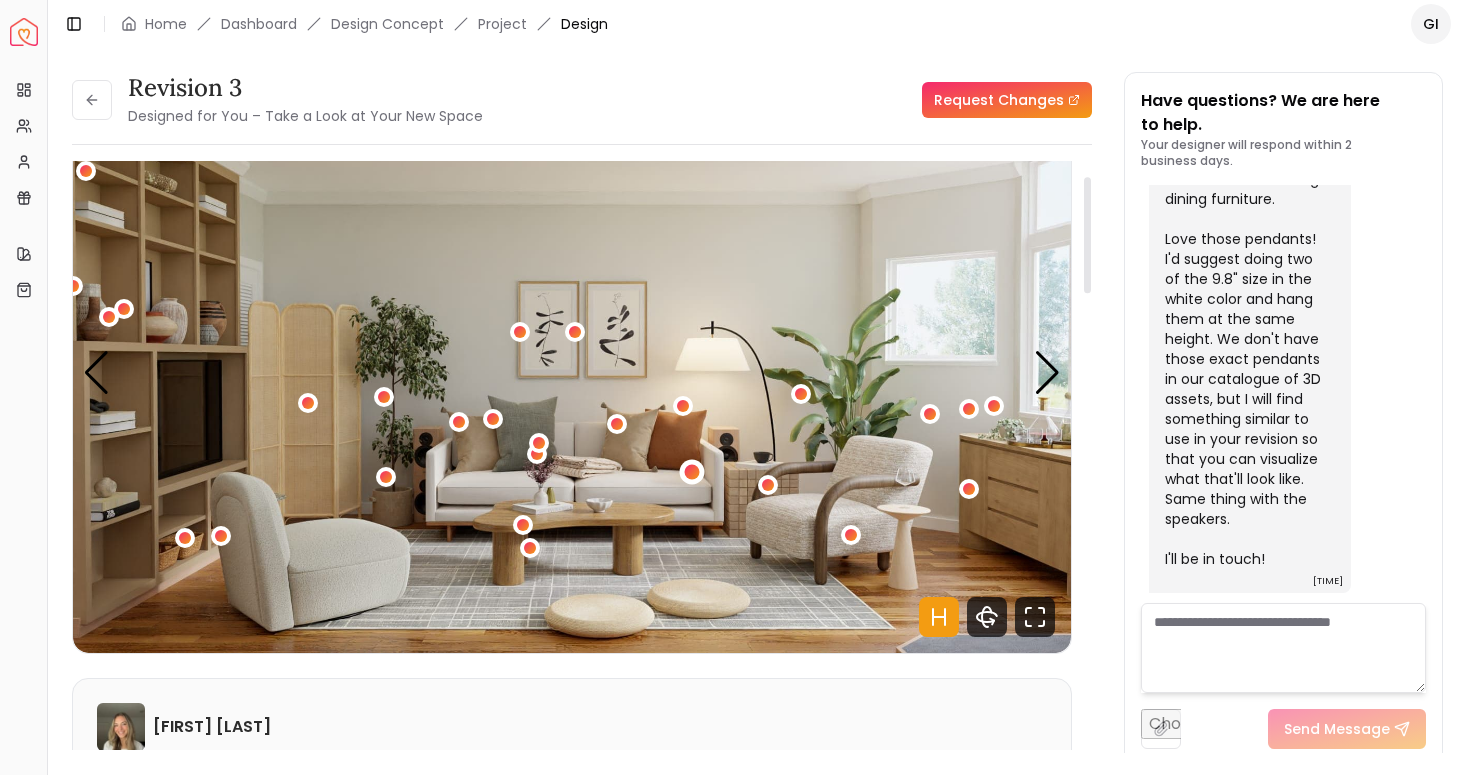 click at bounding box center [691, 472] 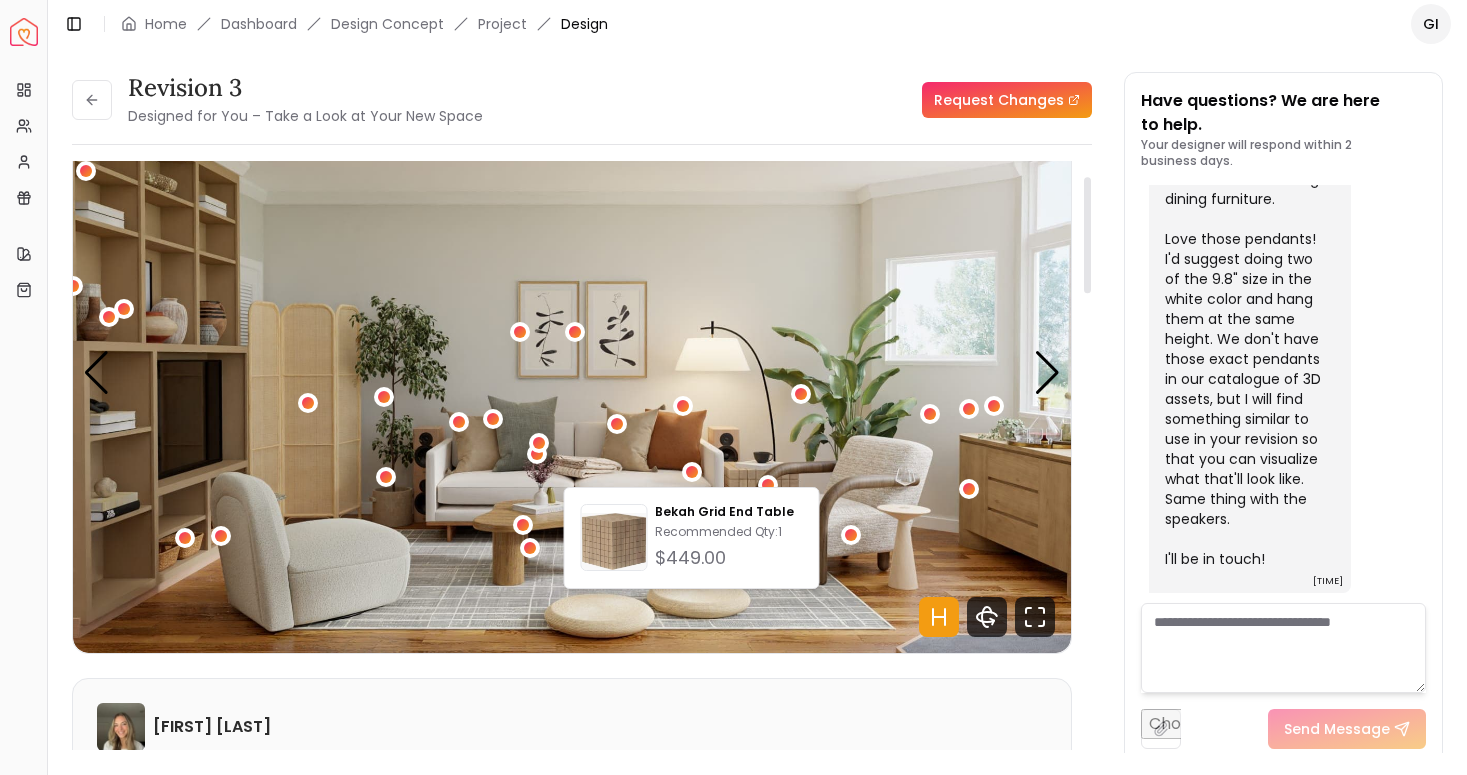 click at bounding box center [572, 372] 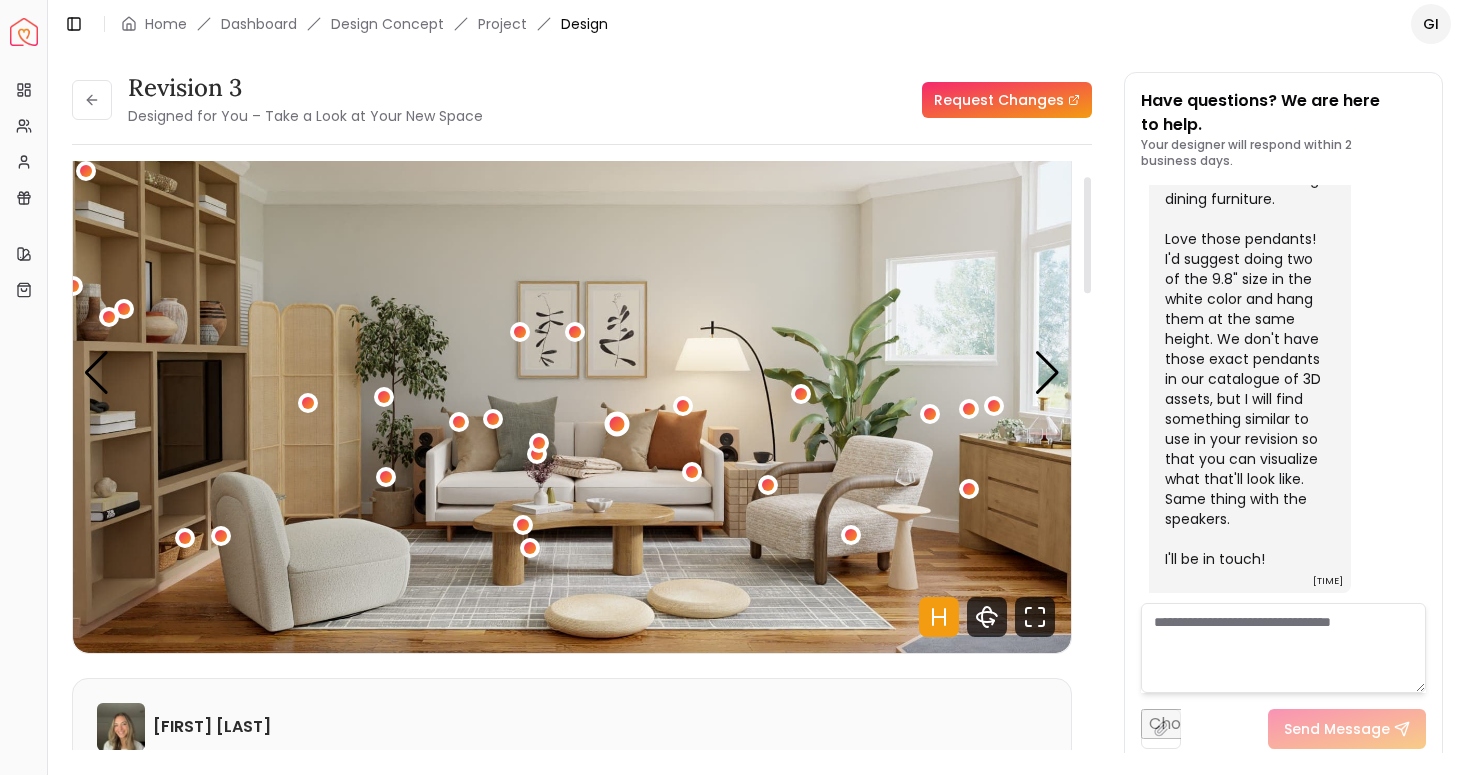 click at bounding box center (616, 424) 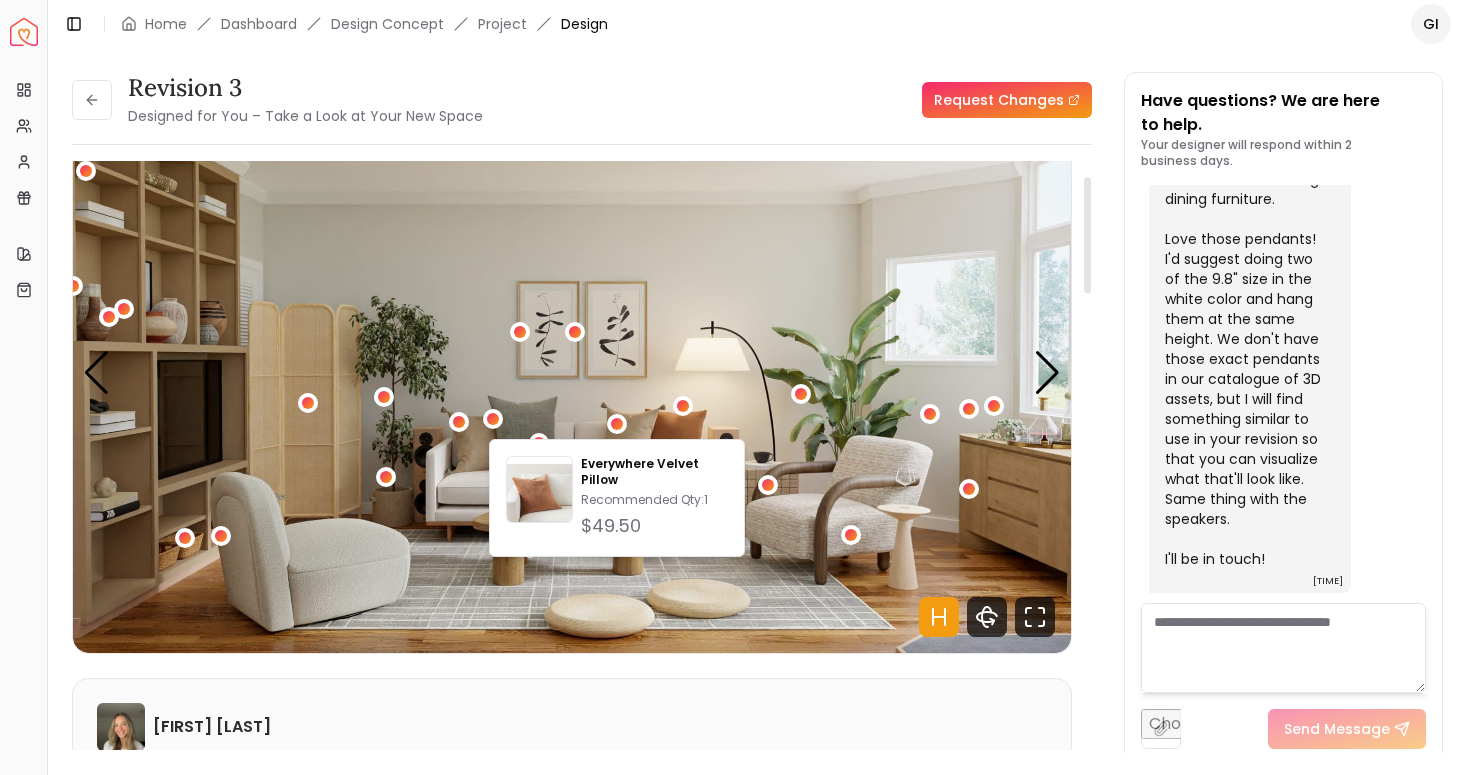 click at bounding box center [572, 372] 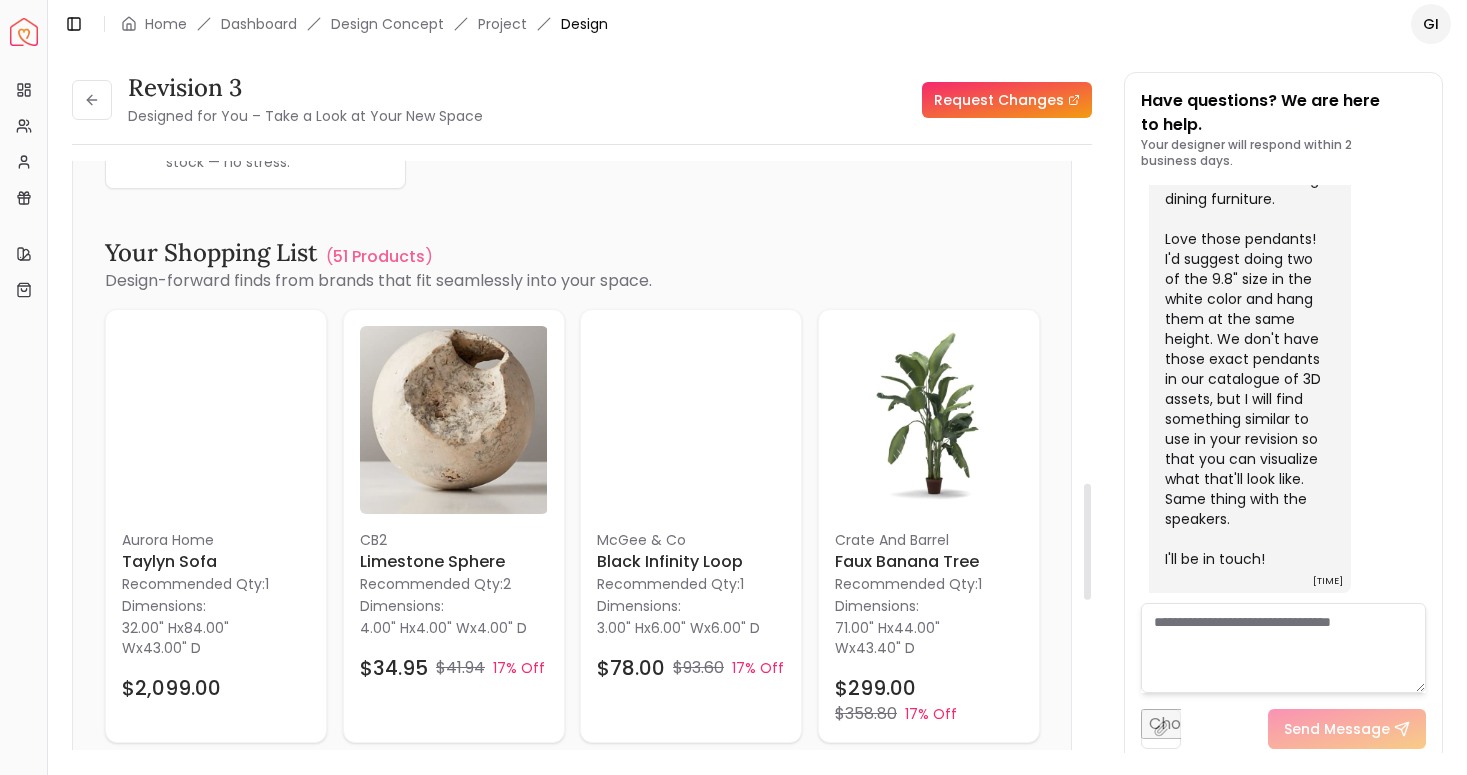 scroll, scrollTop: 1660, scrollLeft: 0, axis: vertical 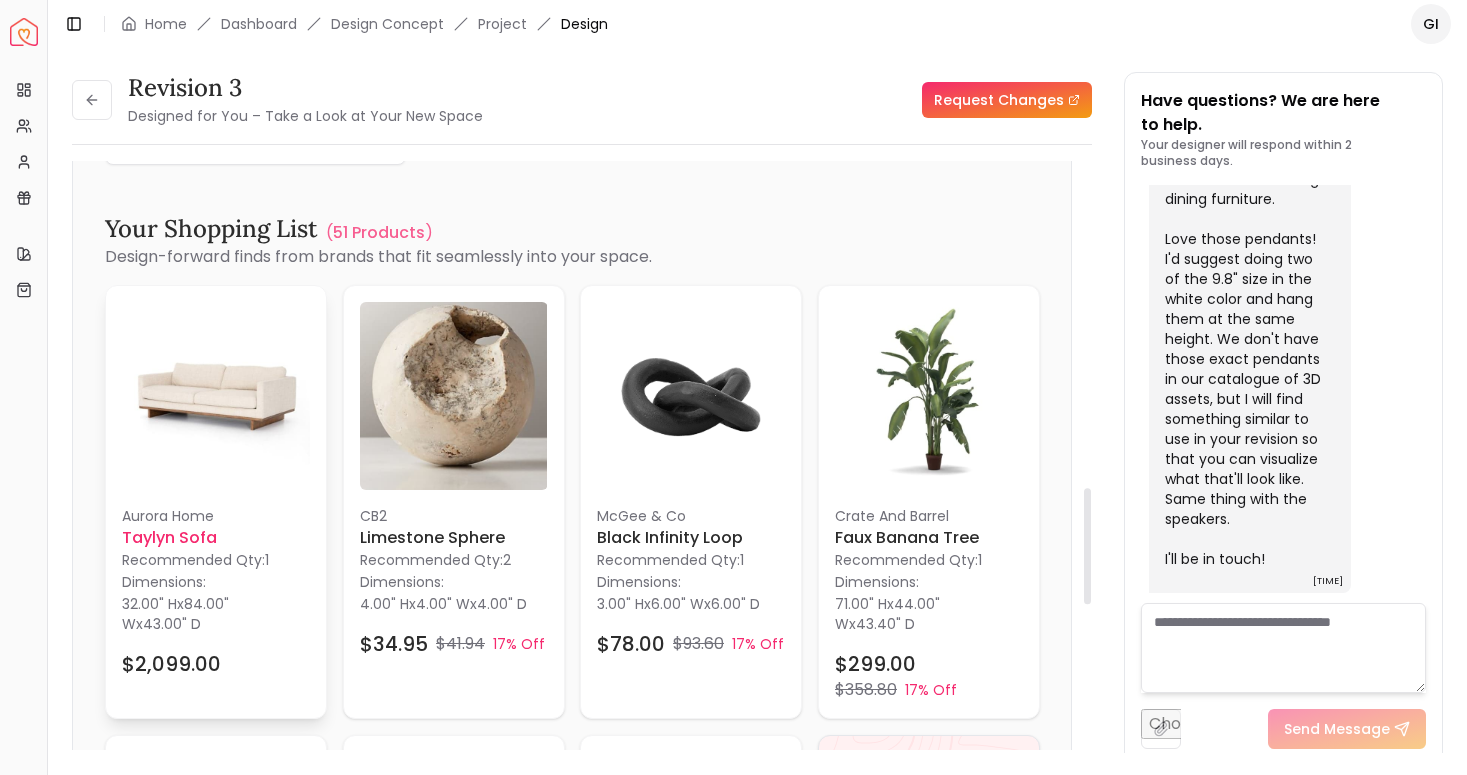click on "[PRODUCT]" at bounding box center (216, 538) 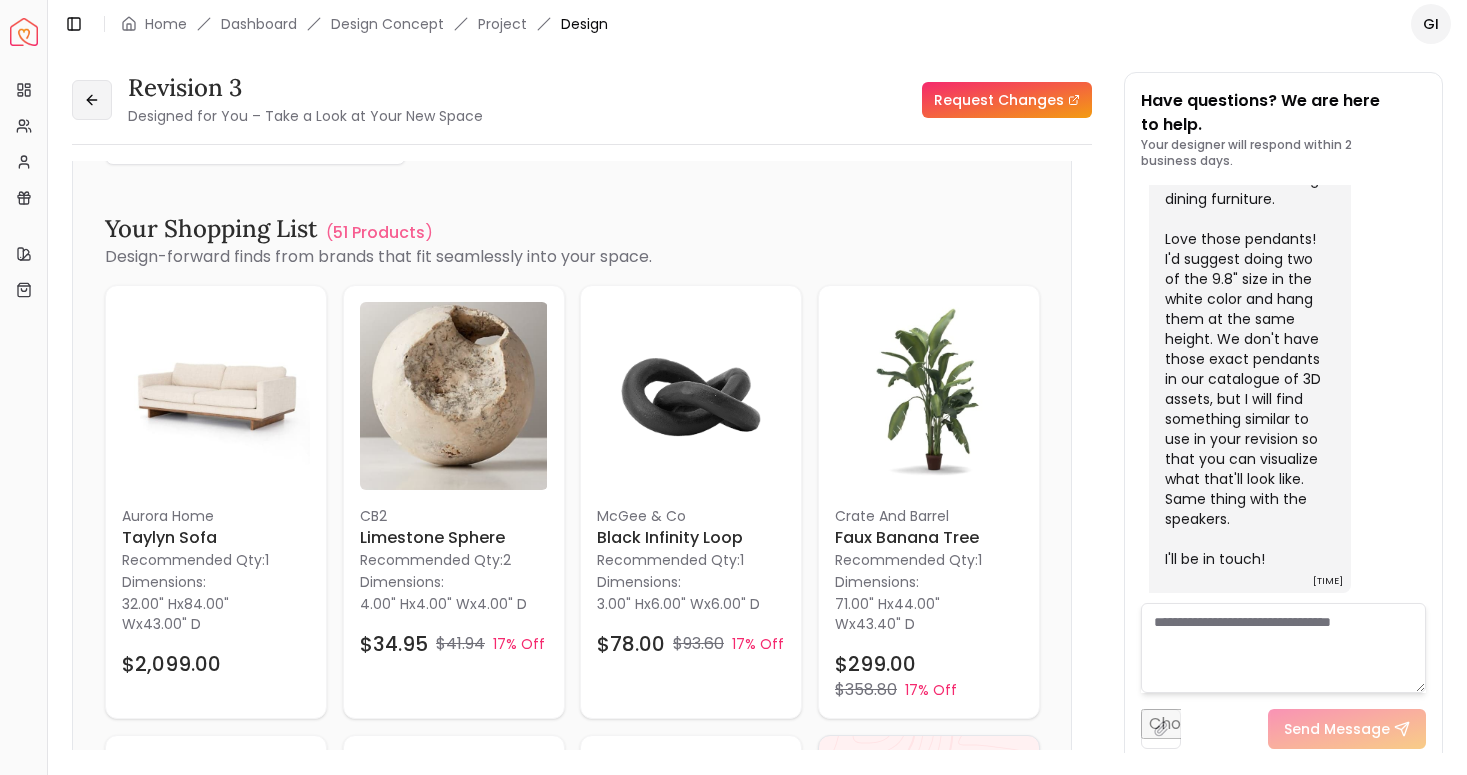 click at bounding box center (92, 100) 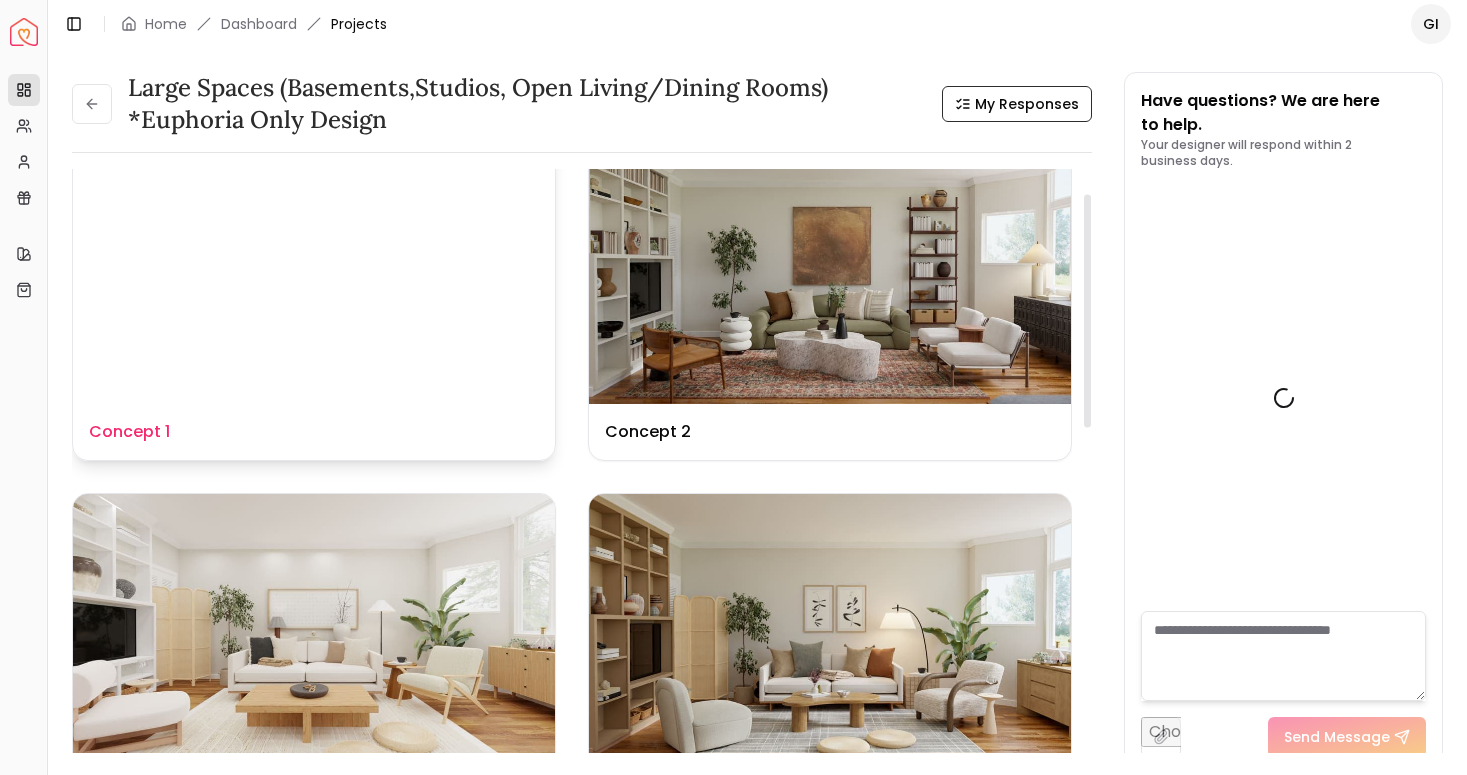 scroll, scrollTop: 67, scrollLeft: 0, axis: vertical 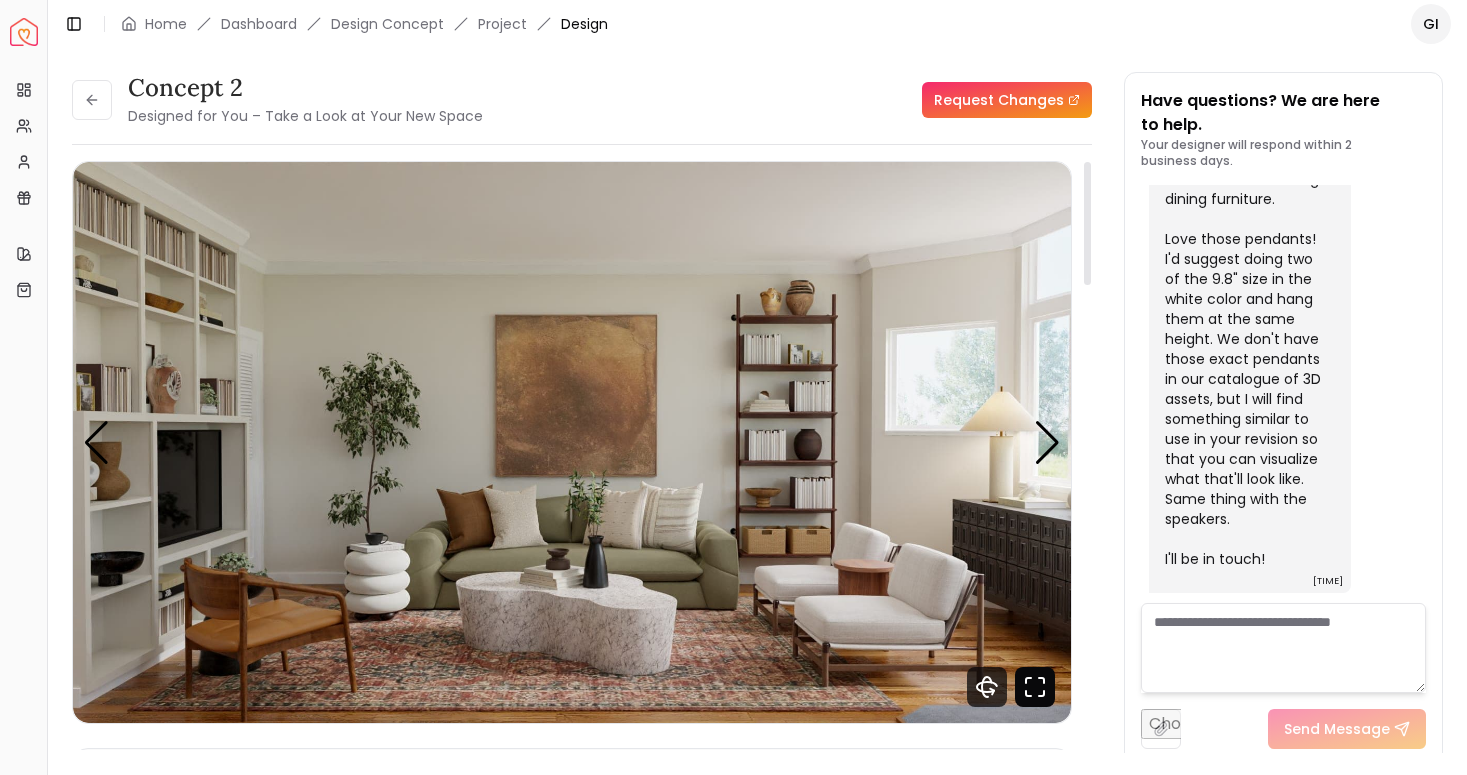 click 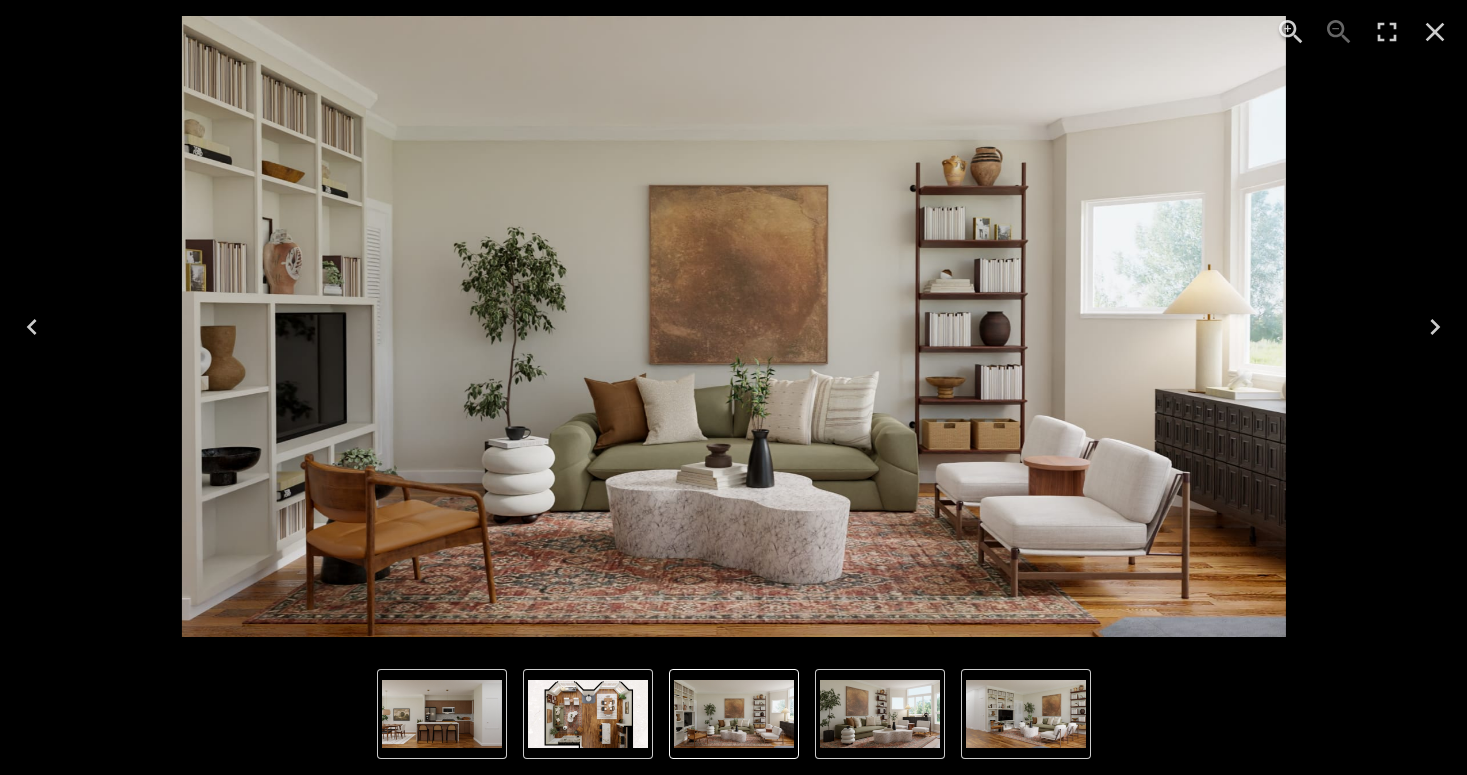 click 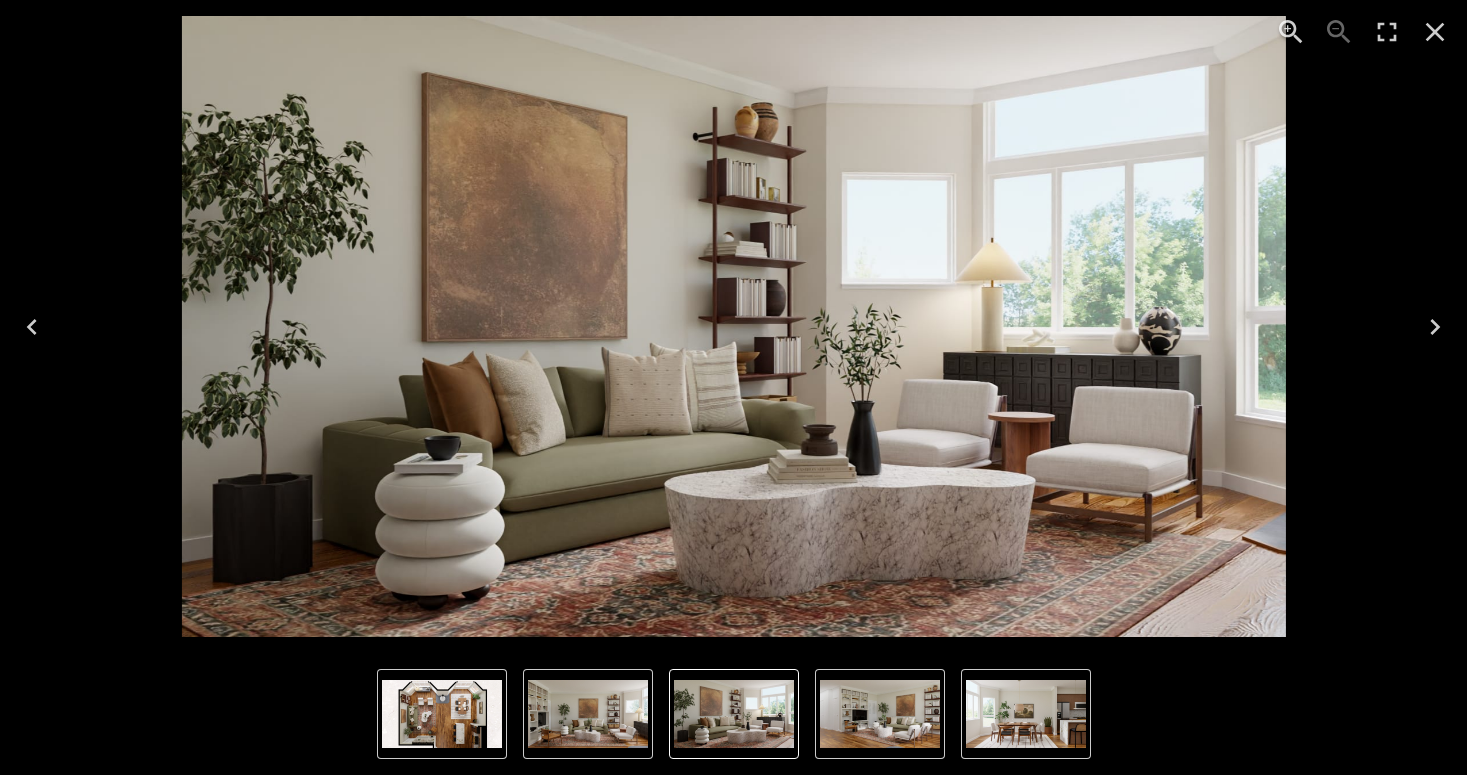 click 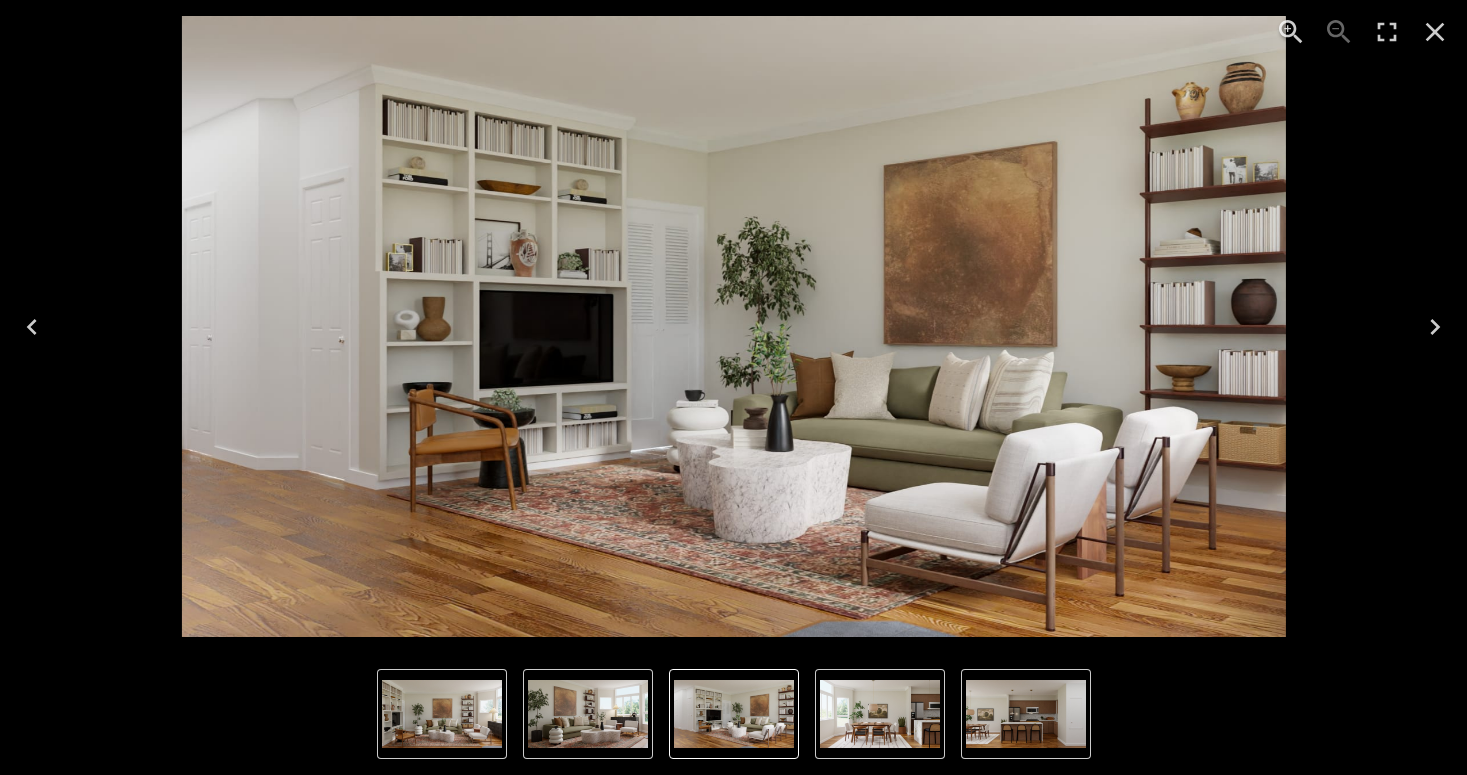 click 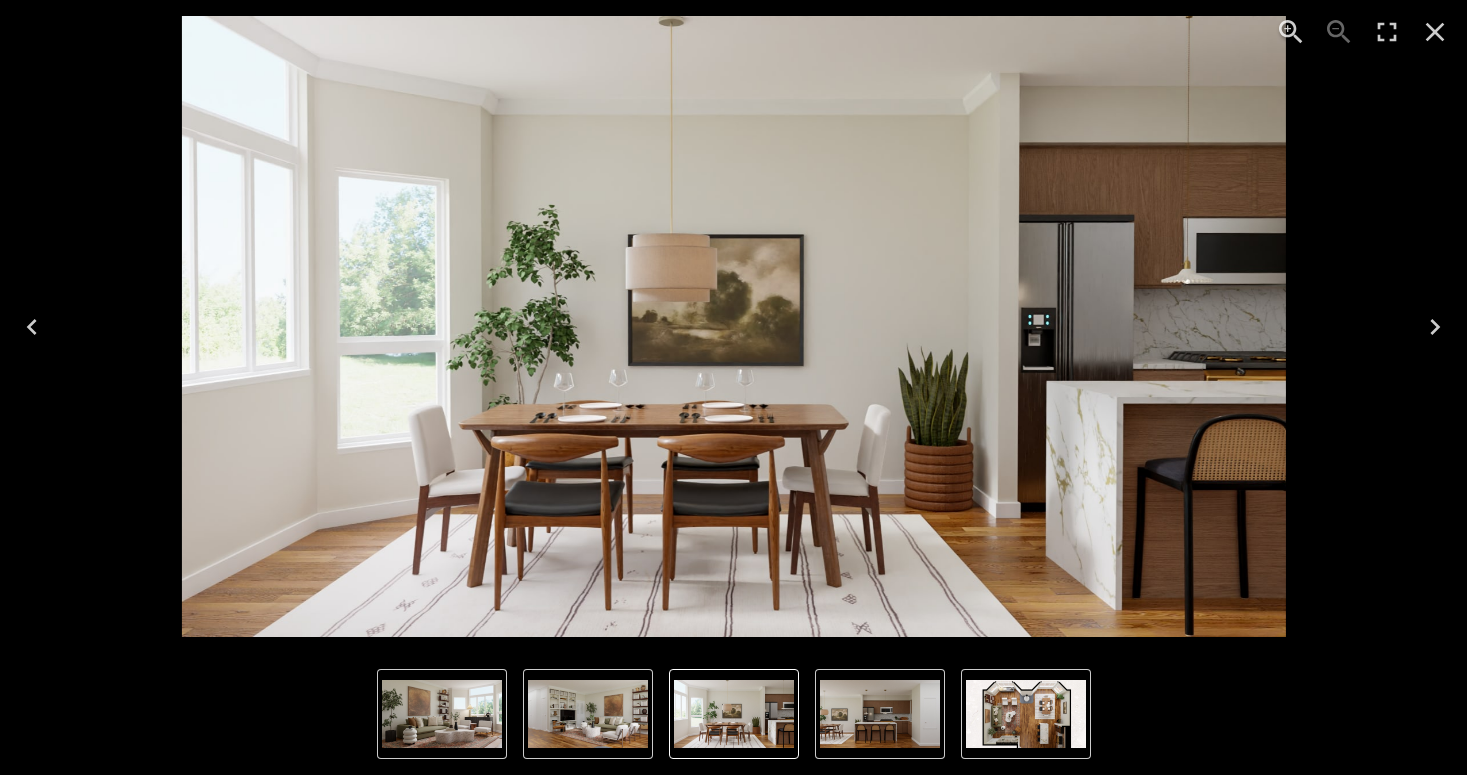 click 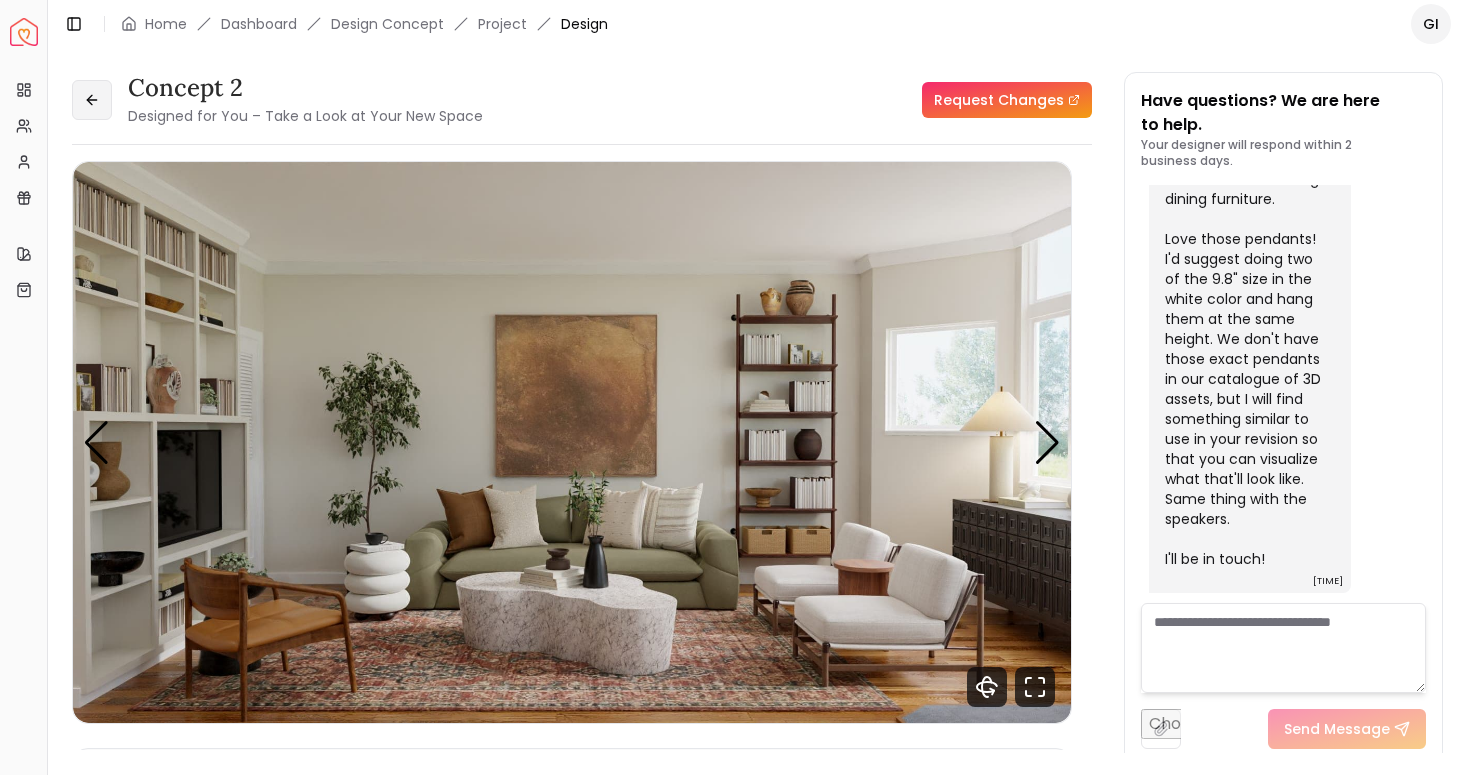 click 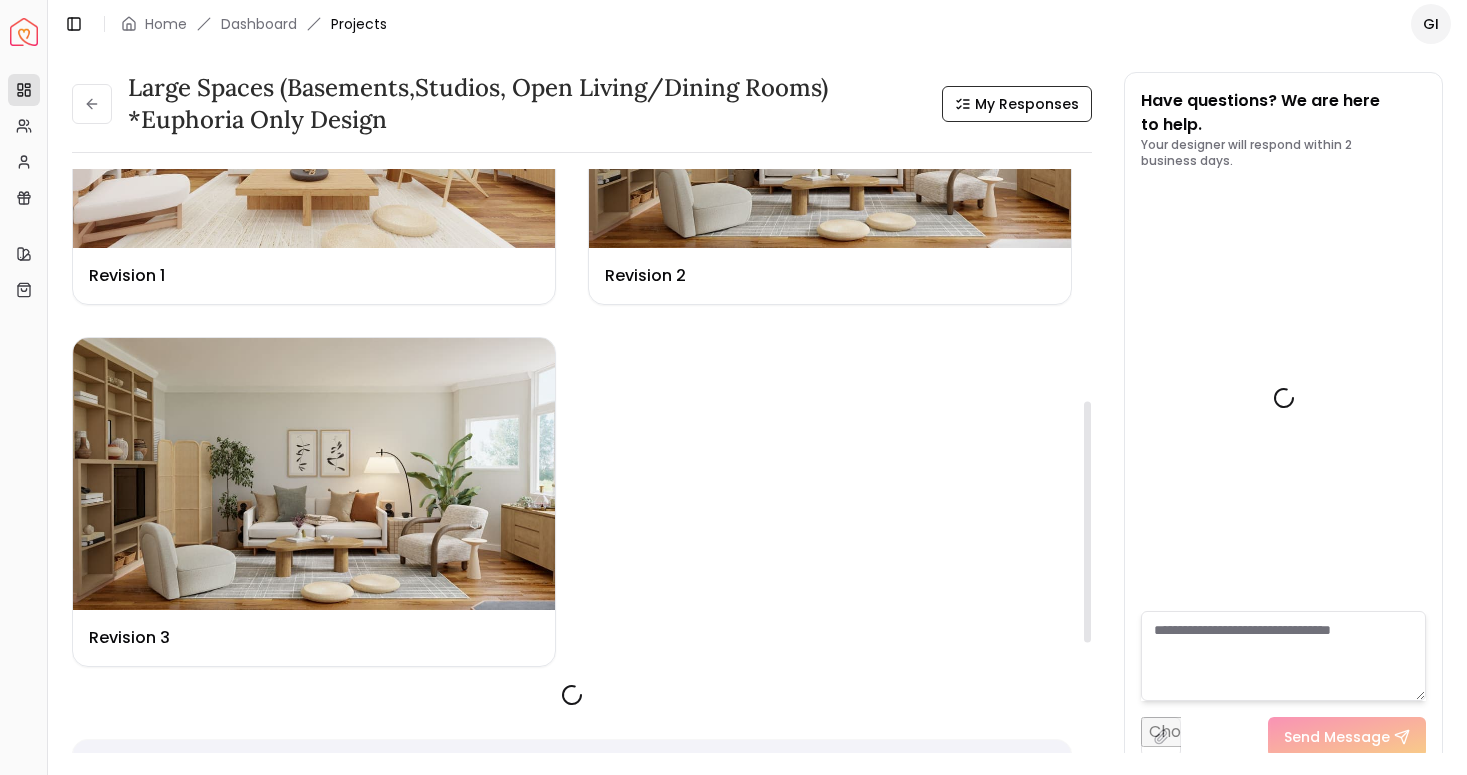 scroll, scrollTop: 569, scrollLeft: 0, axis: vertical 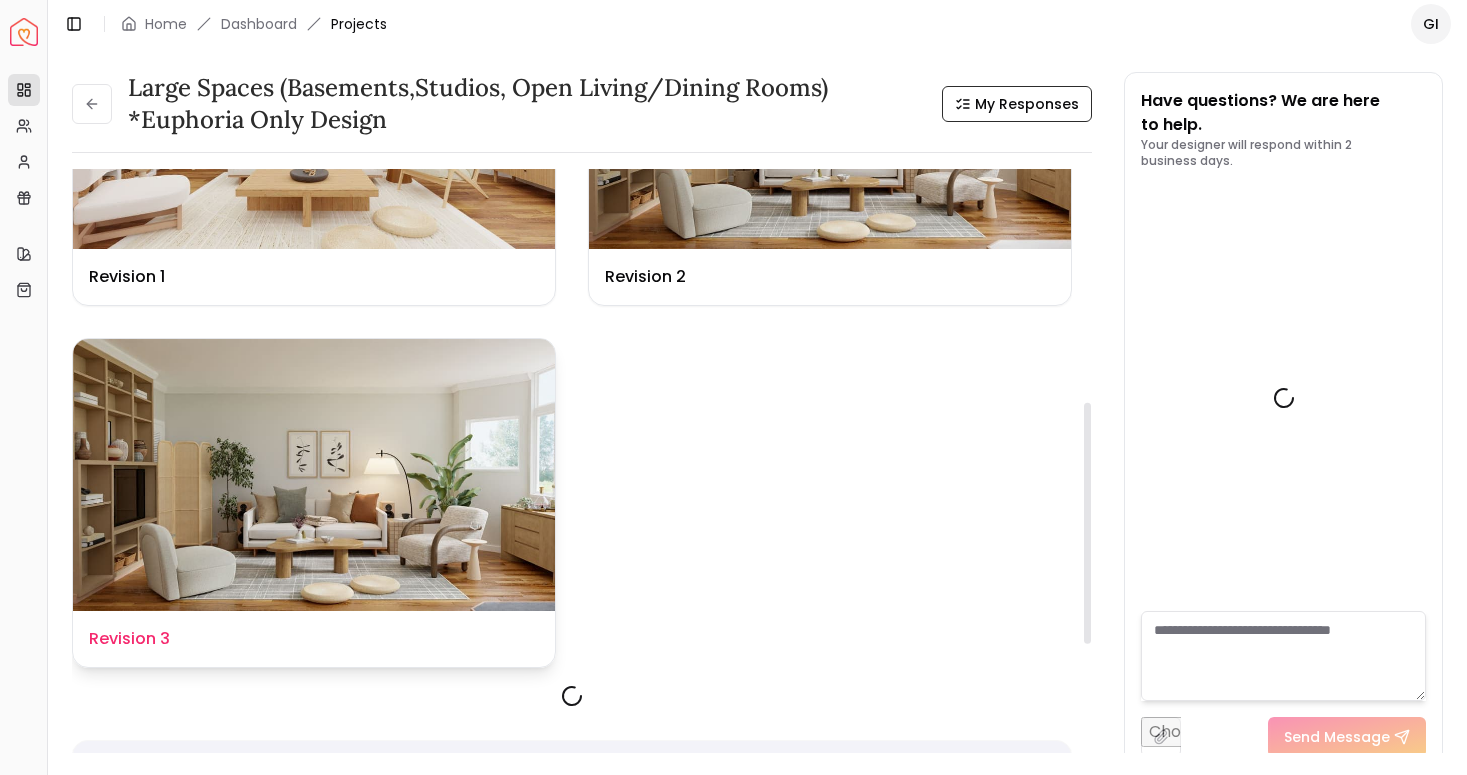 click at bounding box center (314, 474) 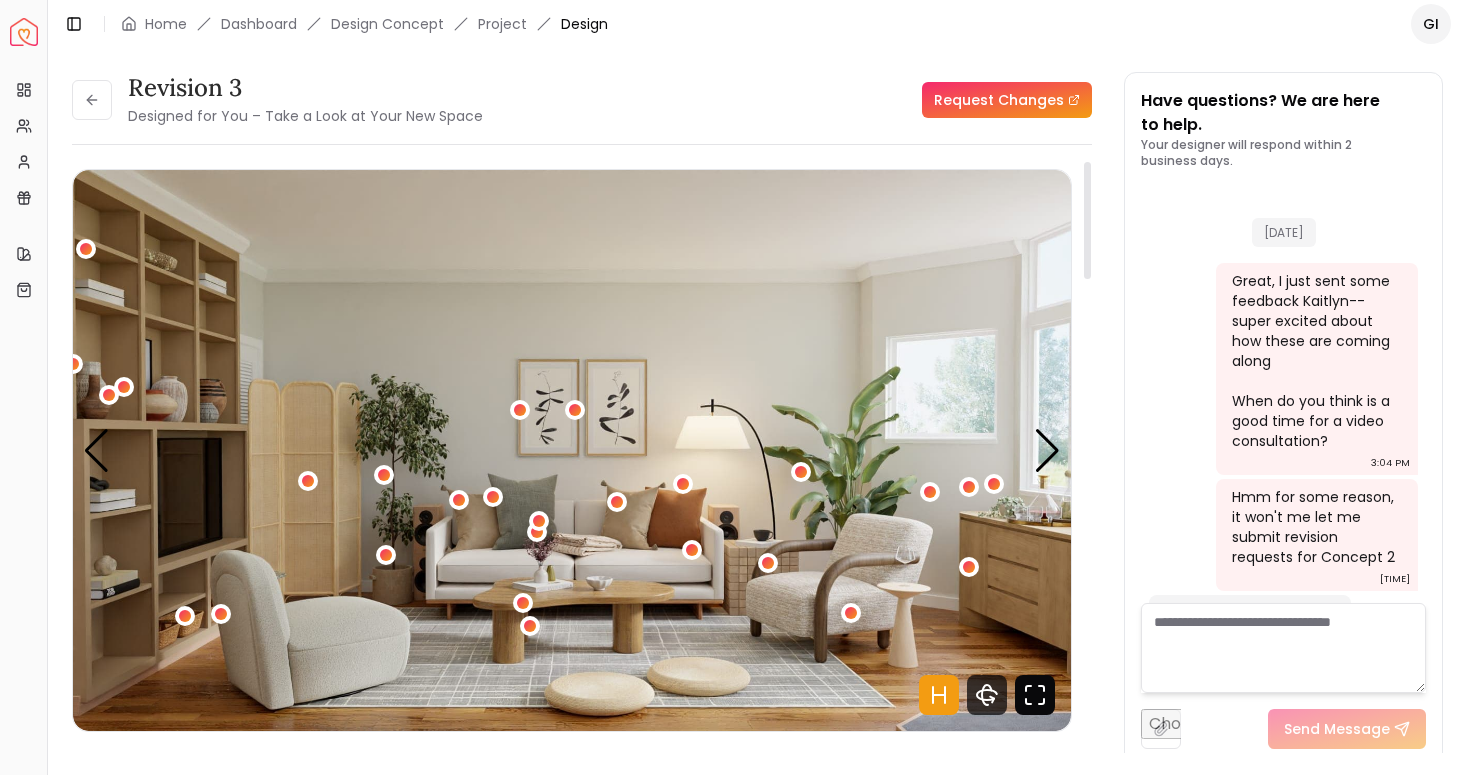scroll, scrollTop: 8556, scrollLeft: 0, axis: vertical 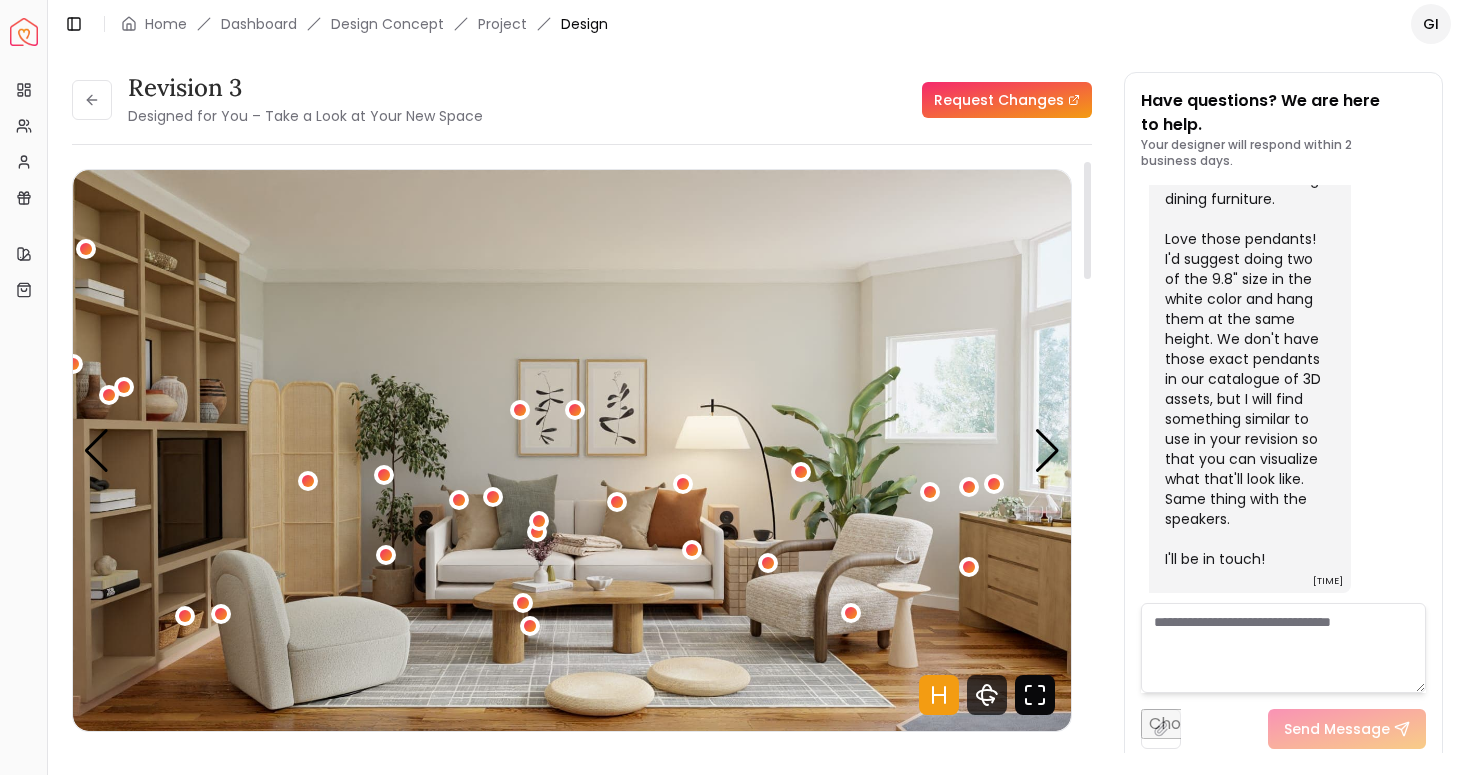 click 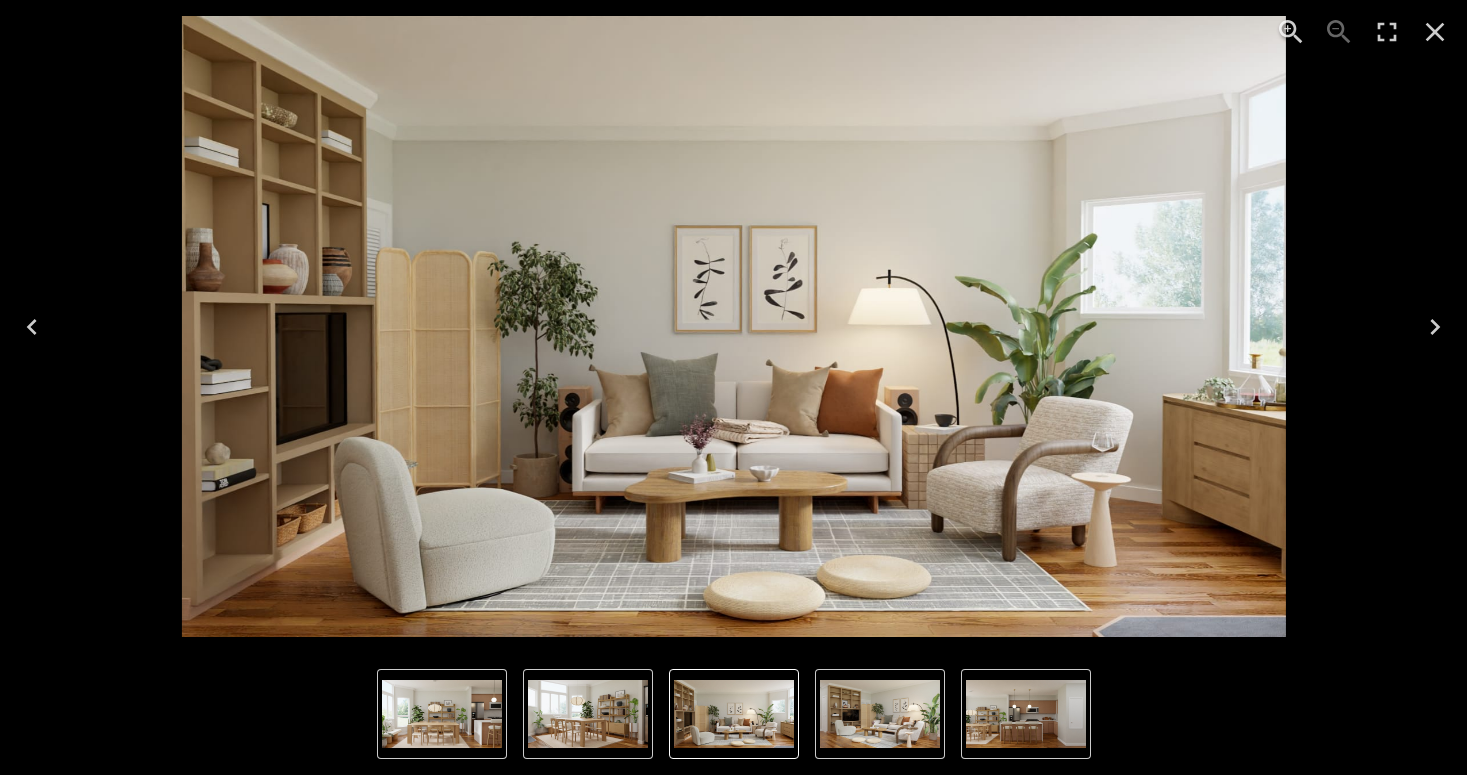 click 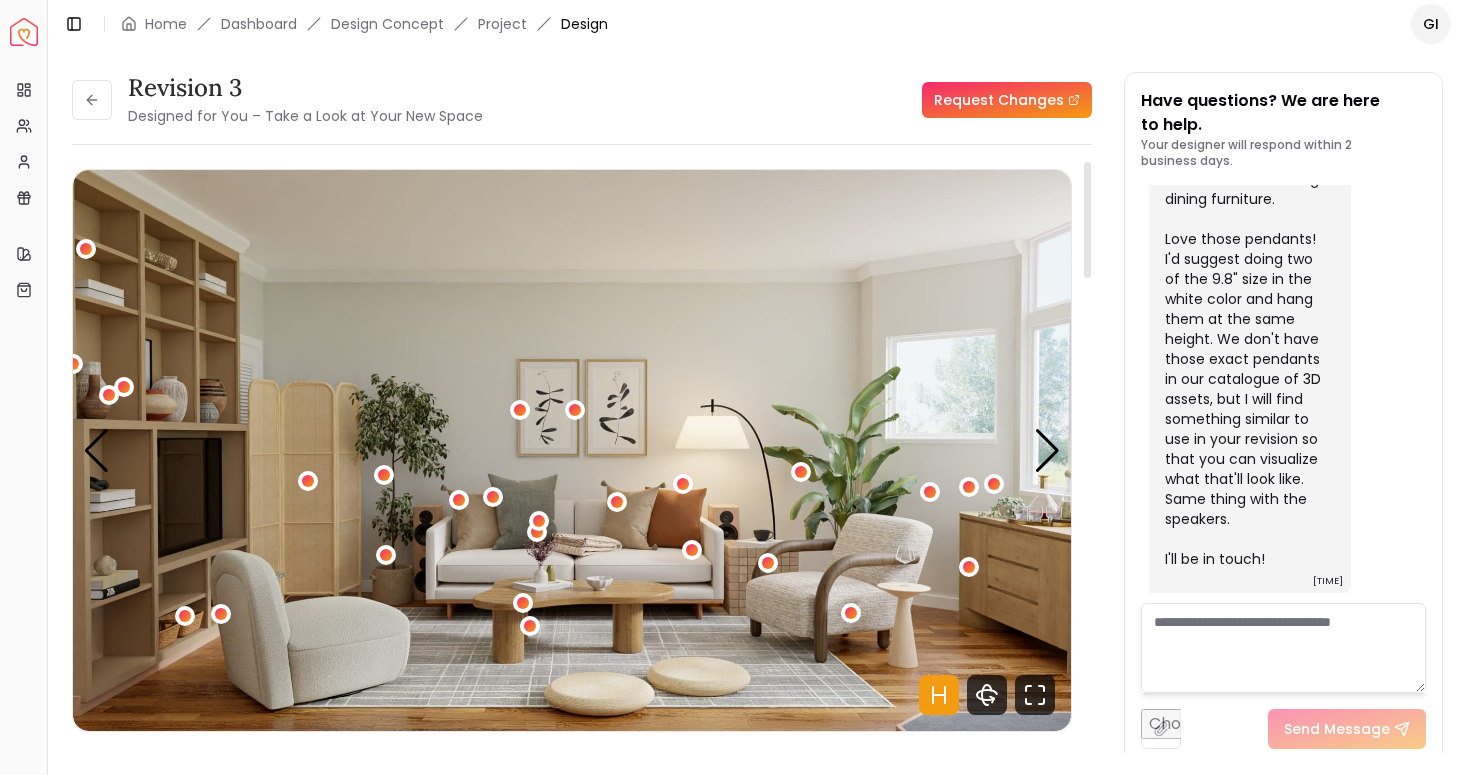 click 